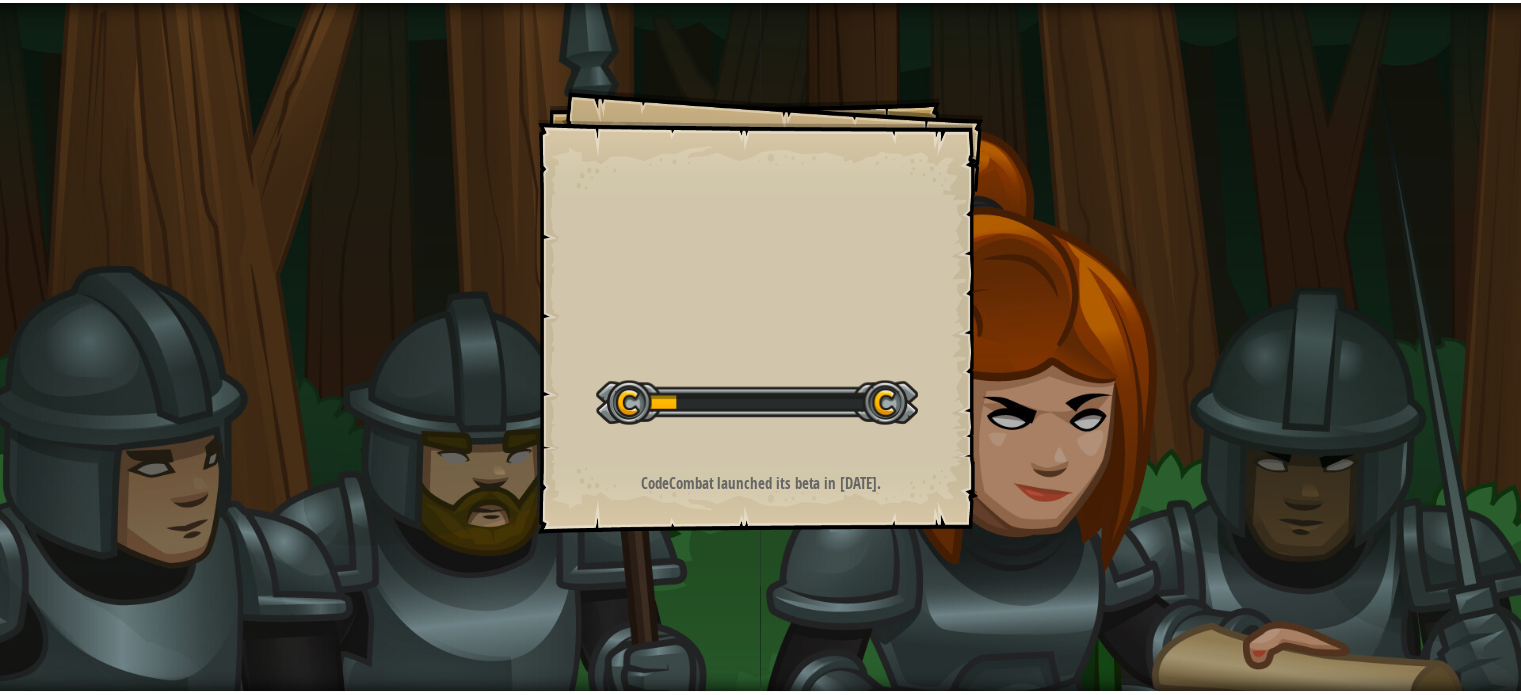scroll, scrollTop: 0, scrollLeft: 0, axis: both 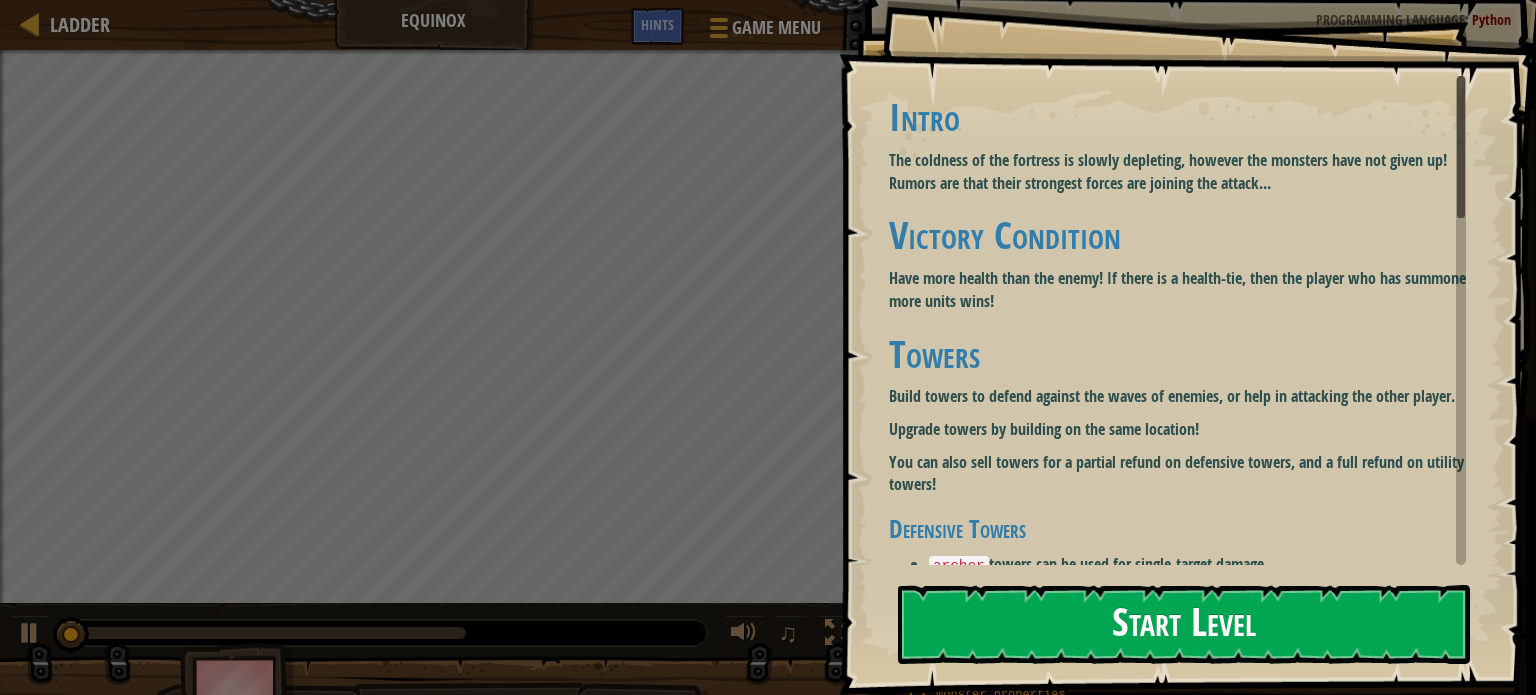 click on "Start Level" at bounding box center [1184, 624] 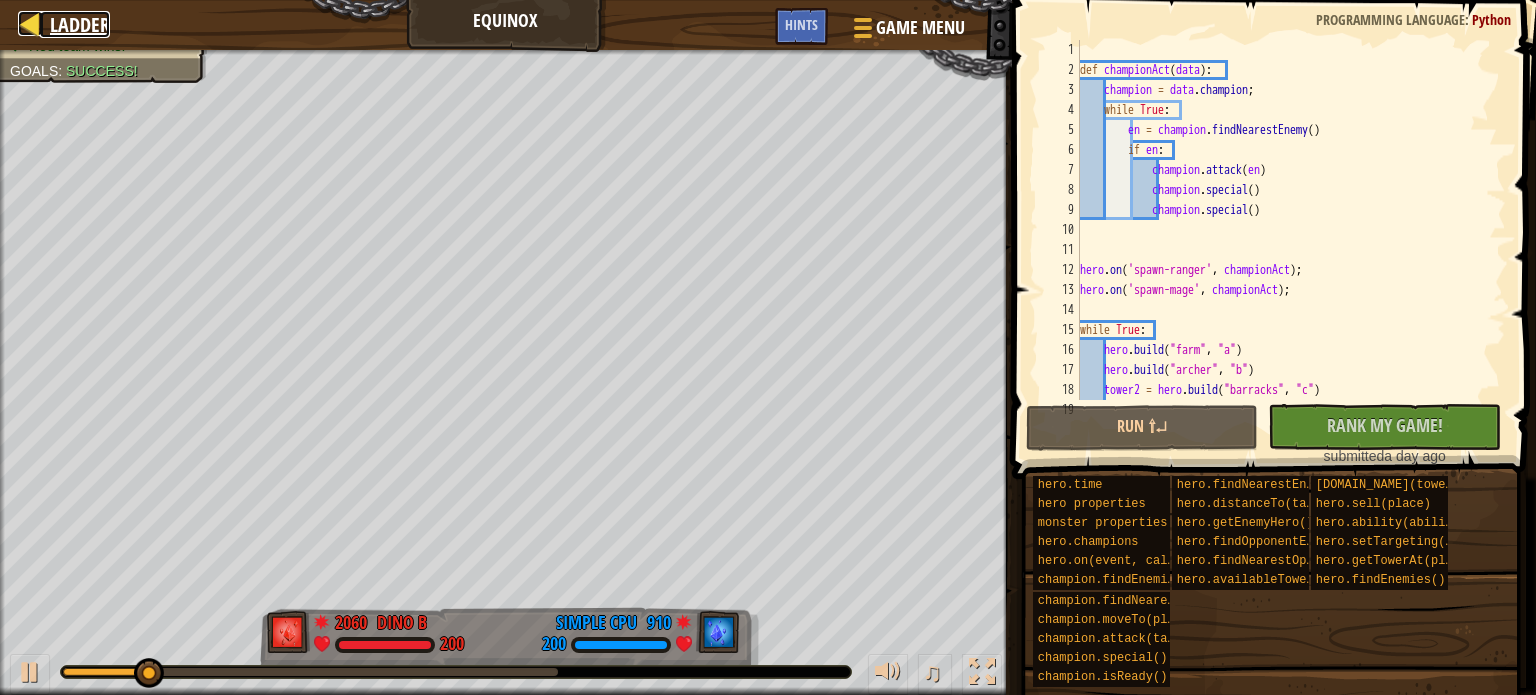 click on "Ladder" at bounding box center [80, 24] 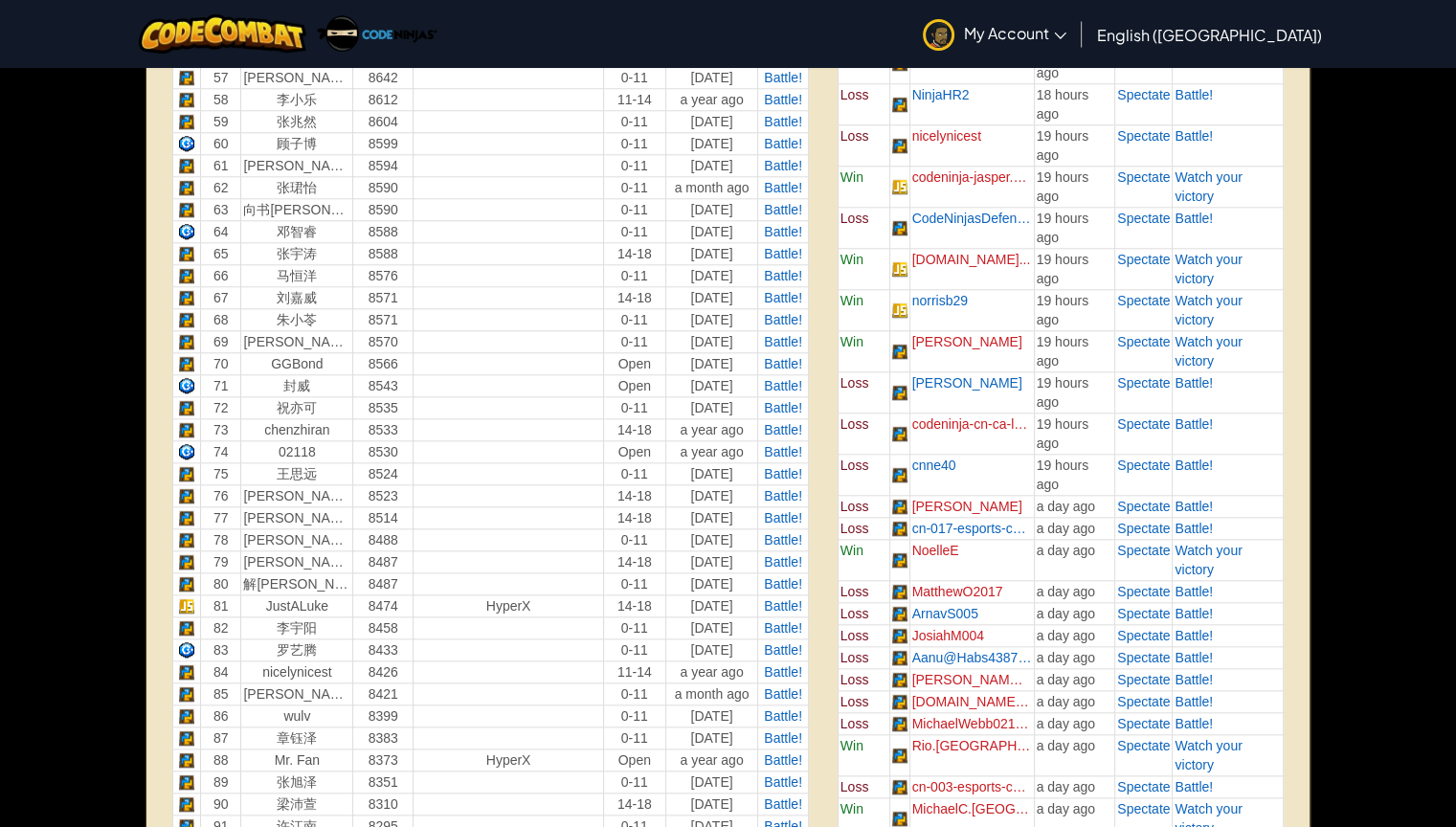 scroll, scrollTop: 1914, scrollLeft: 0, axis: vertical 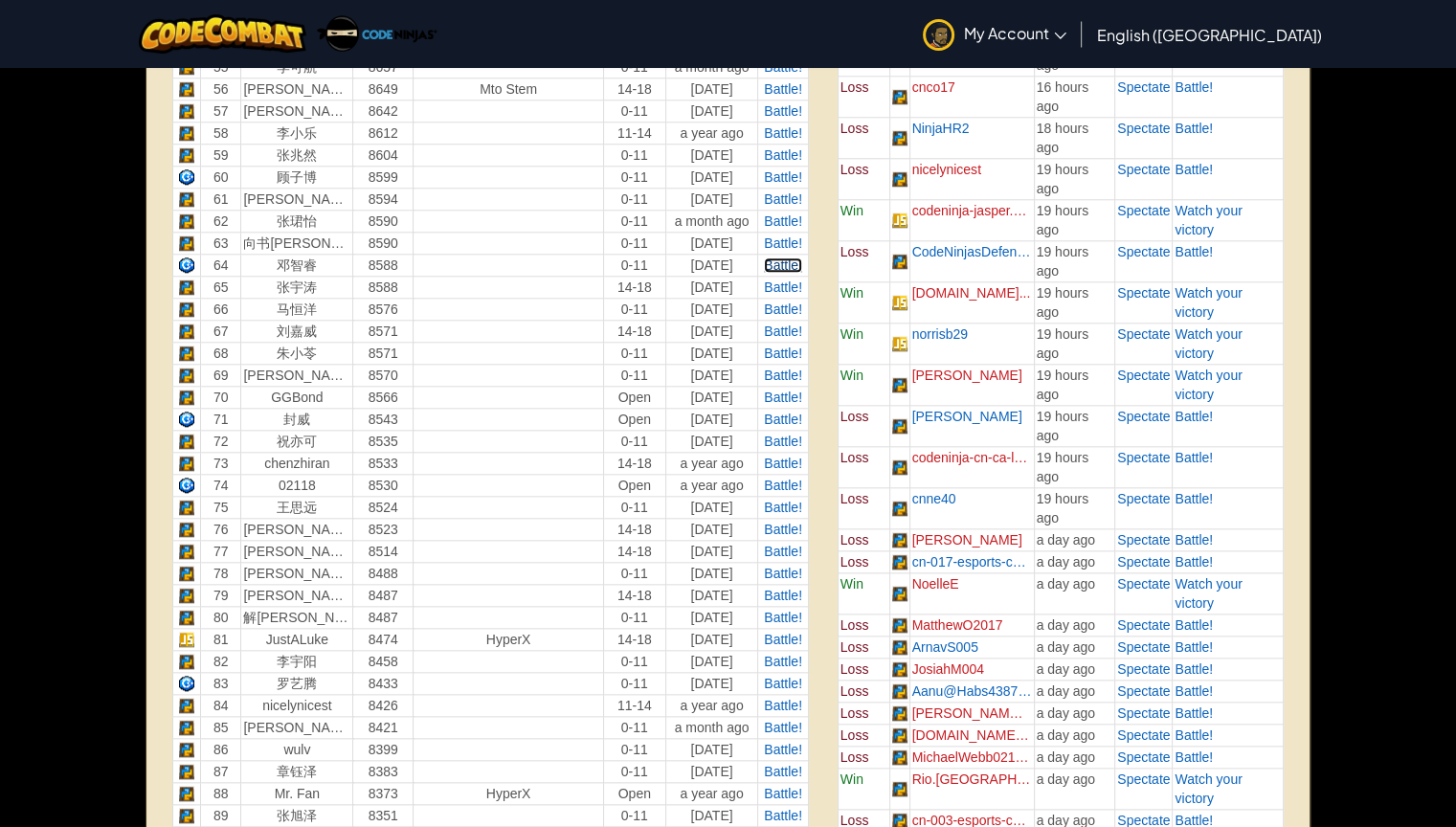 click on "Battle!" at bounding box center (783, 265) 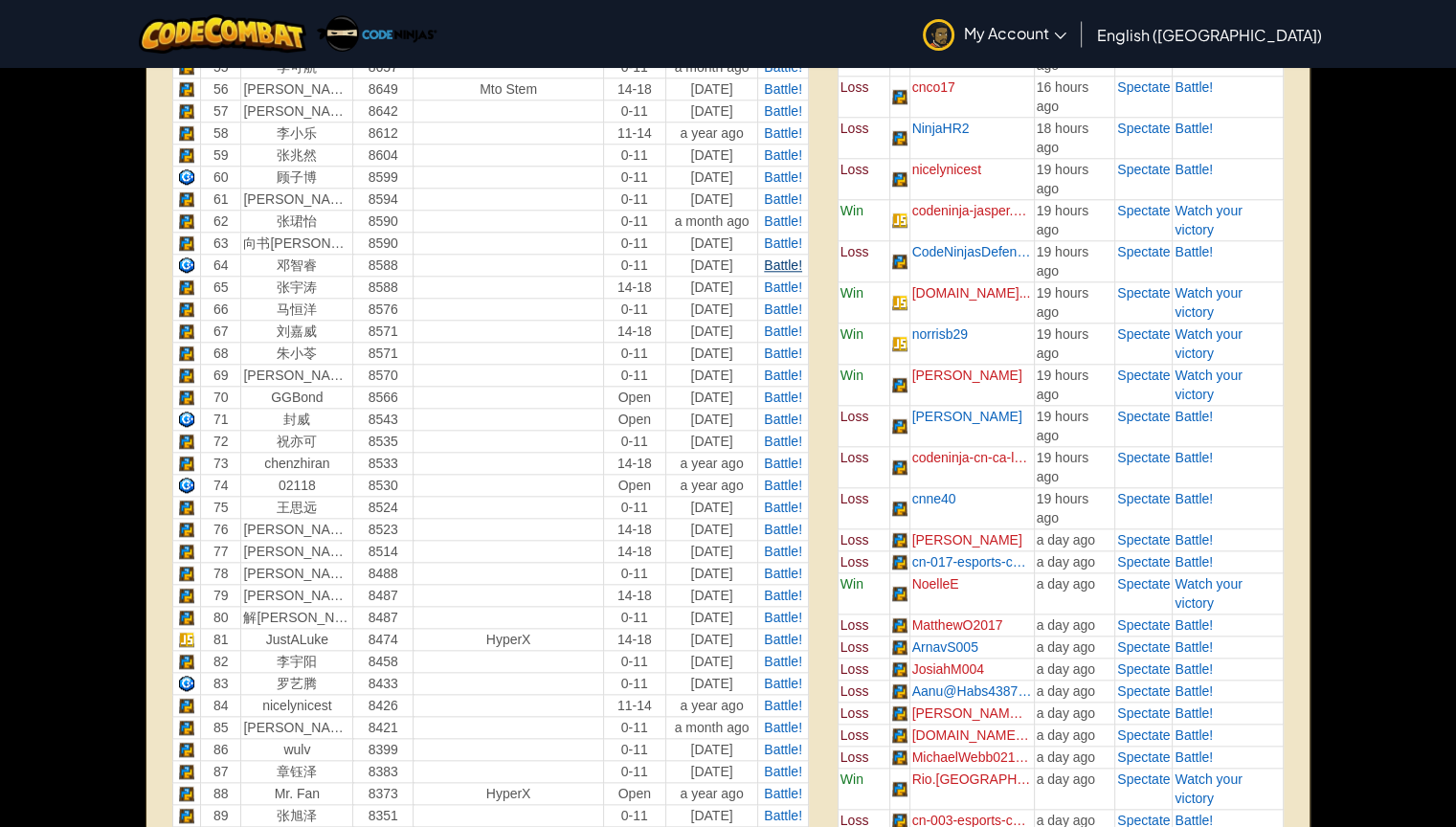 scroll, scrollTop: 0, scrollLeft: 0, axis: both 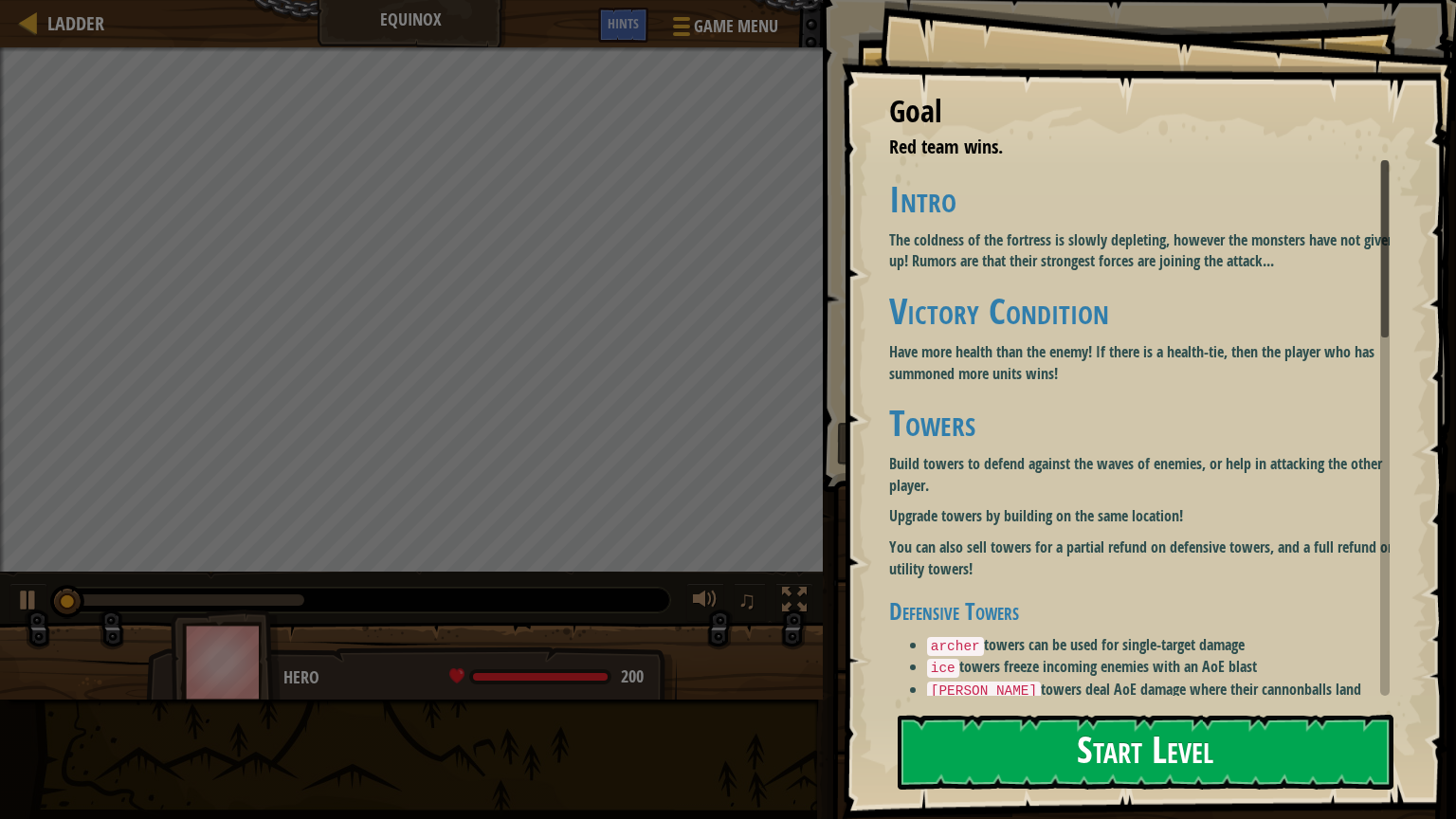 drag, startPoint x: 946, startPoint y: 715, endPoint x: 935, endPoint y: 736, distance: 23.706539 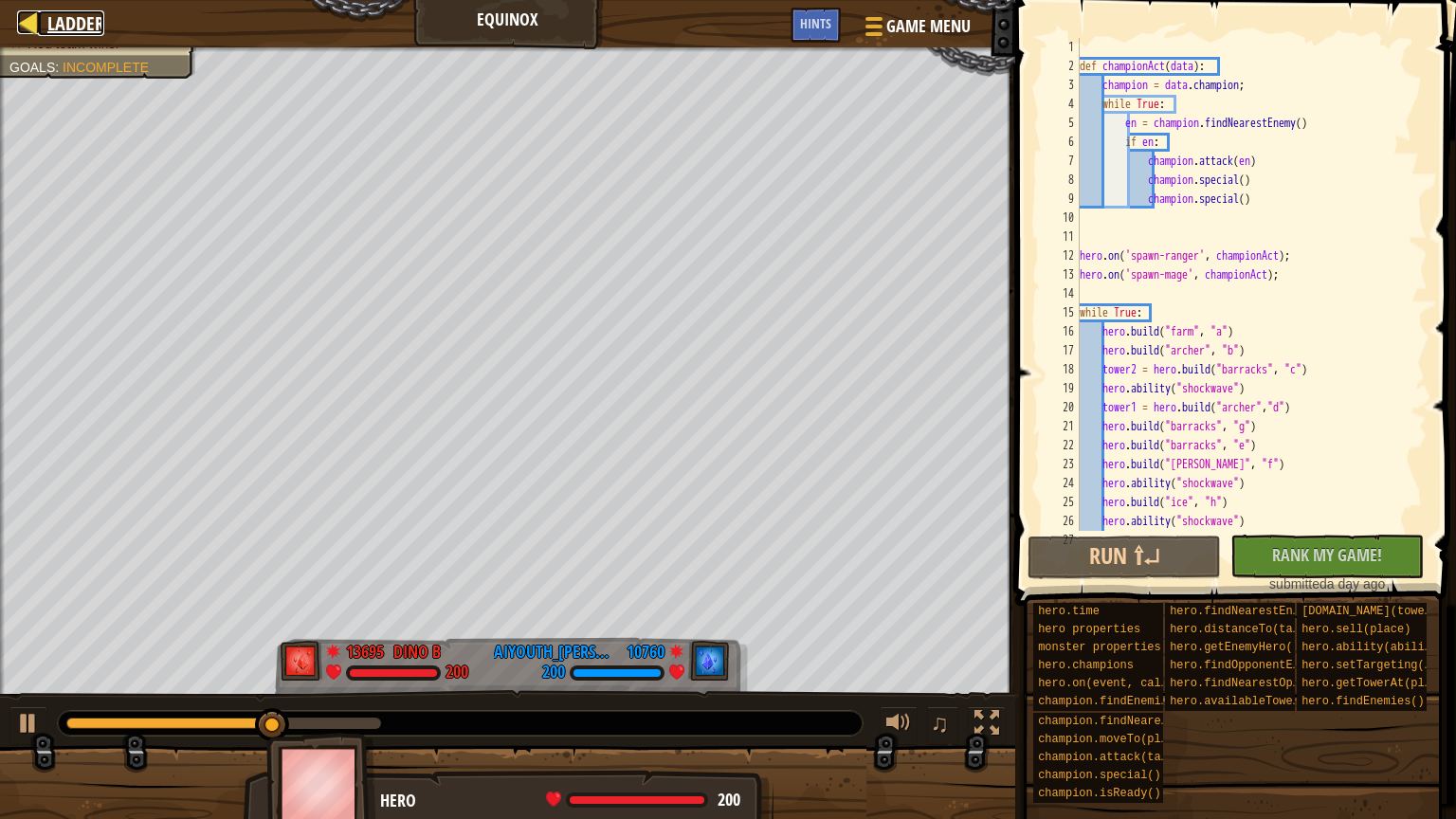 click on "Ladder" at bounding box center (76, 23) 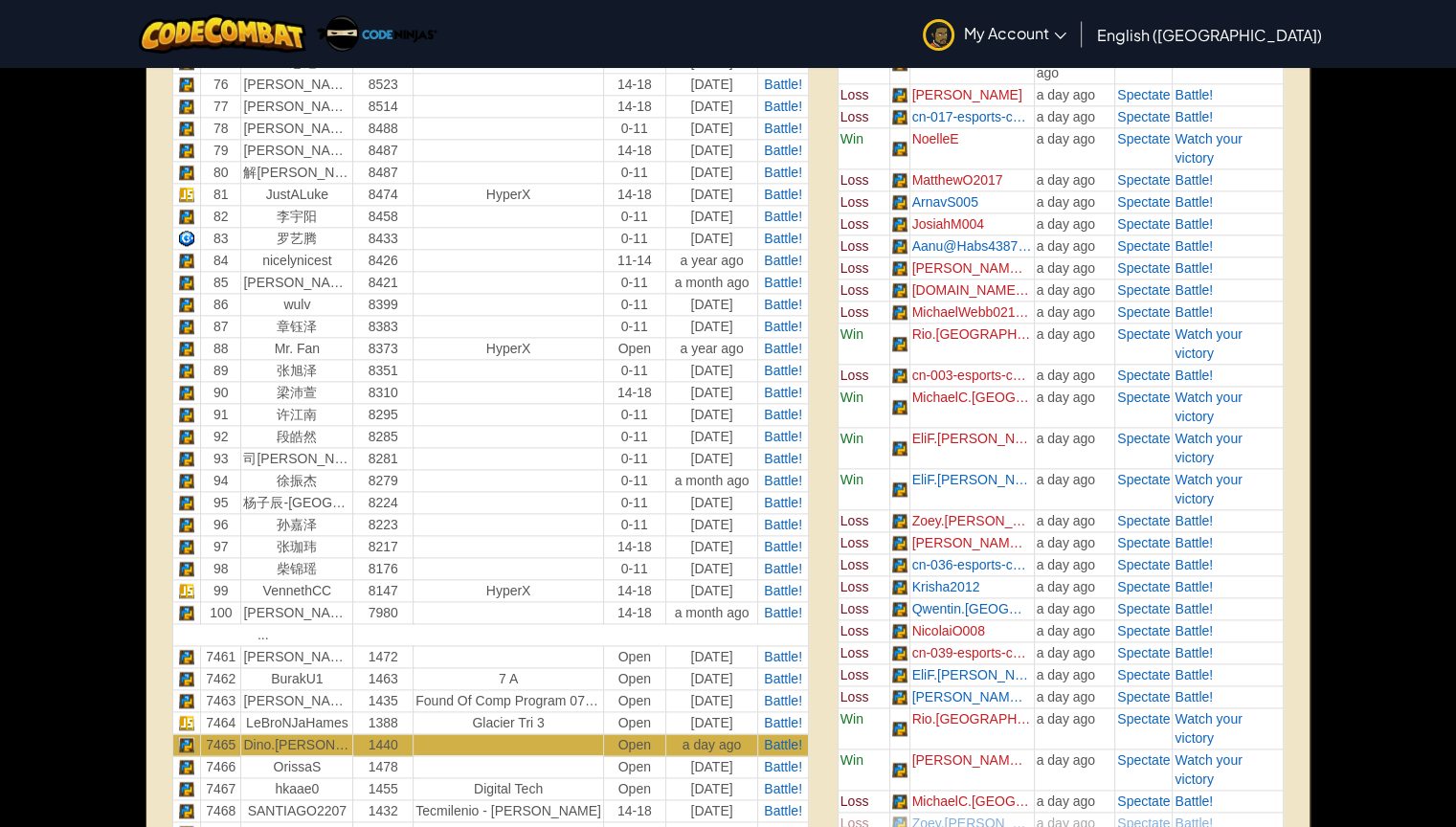 scroll, scrollTop: 2419, scrollLeft: 0, axis: vertical 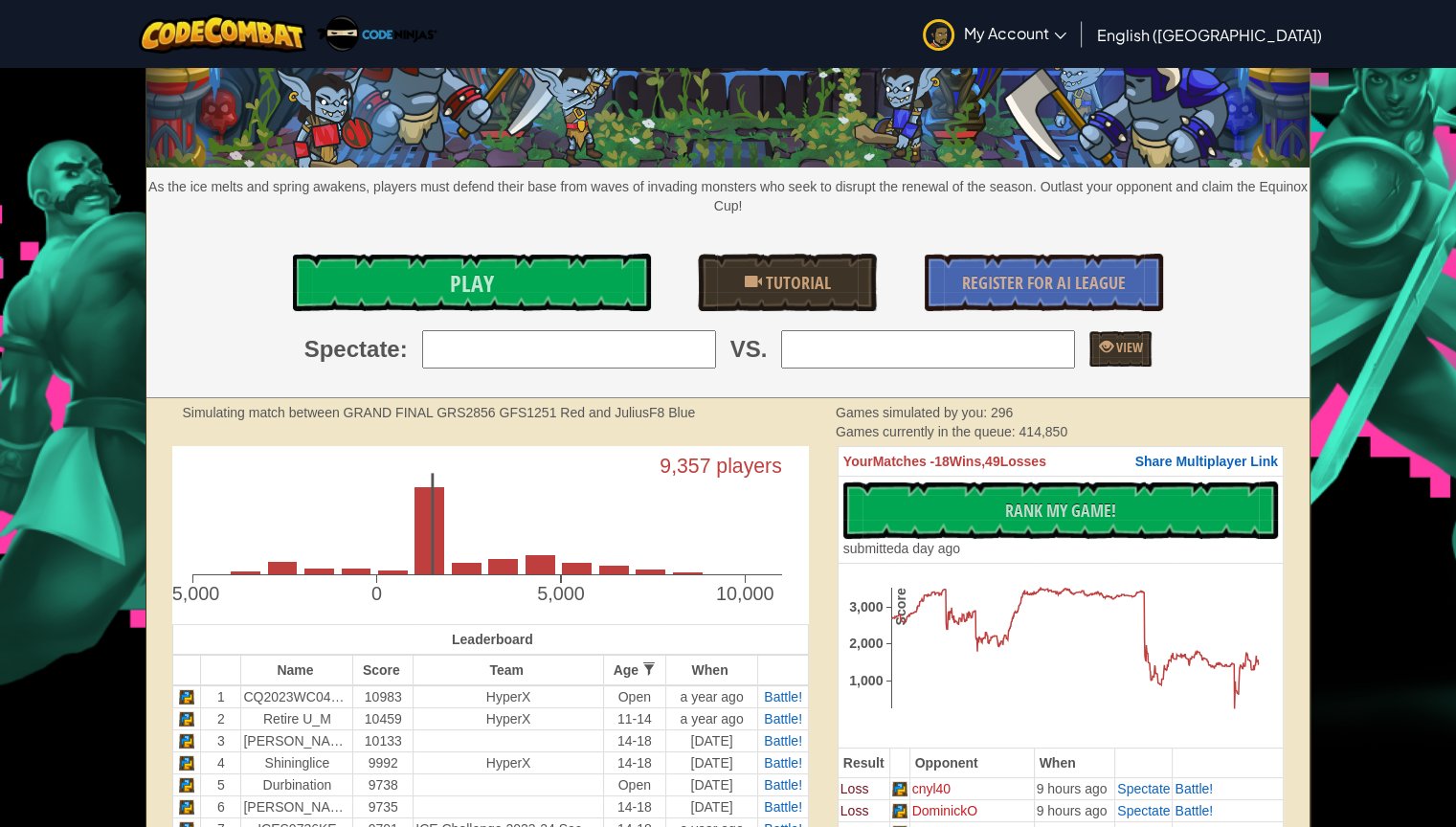 click at bounding box center (569, 349) 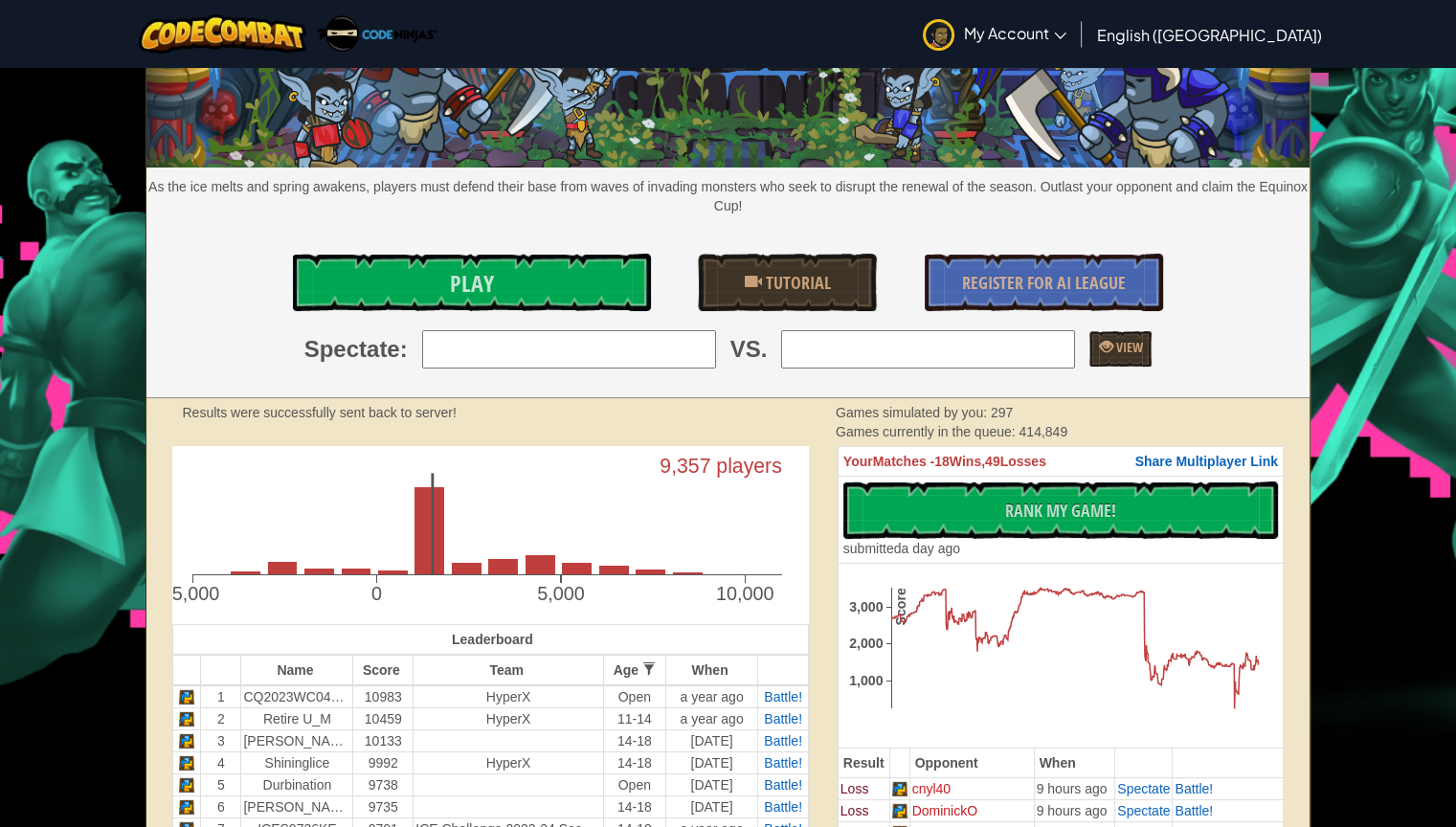 paste on "champion.special()" 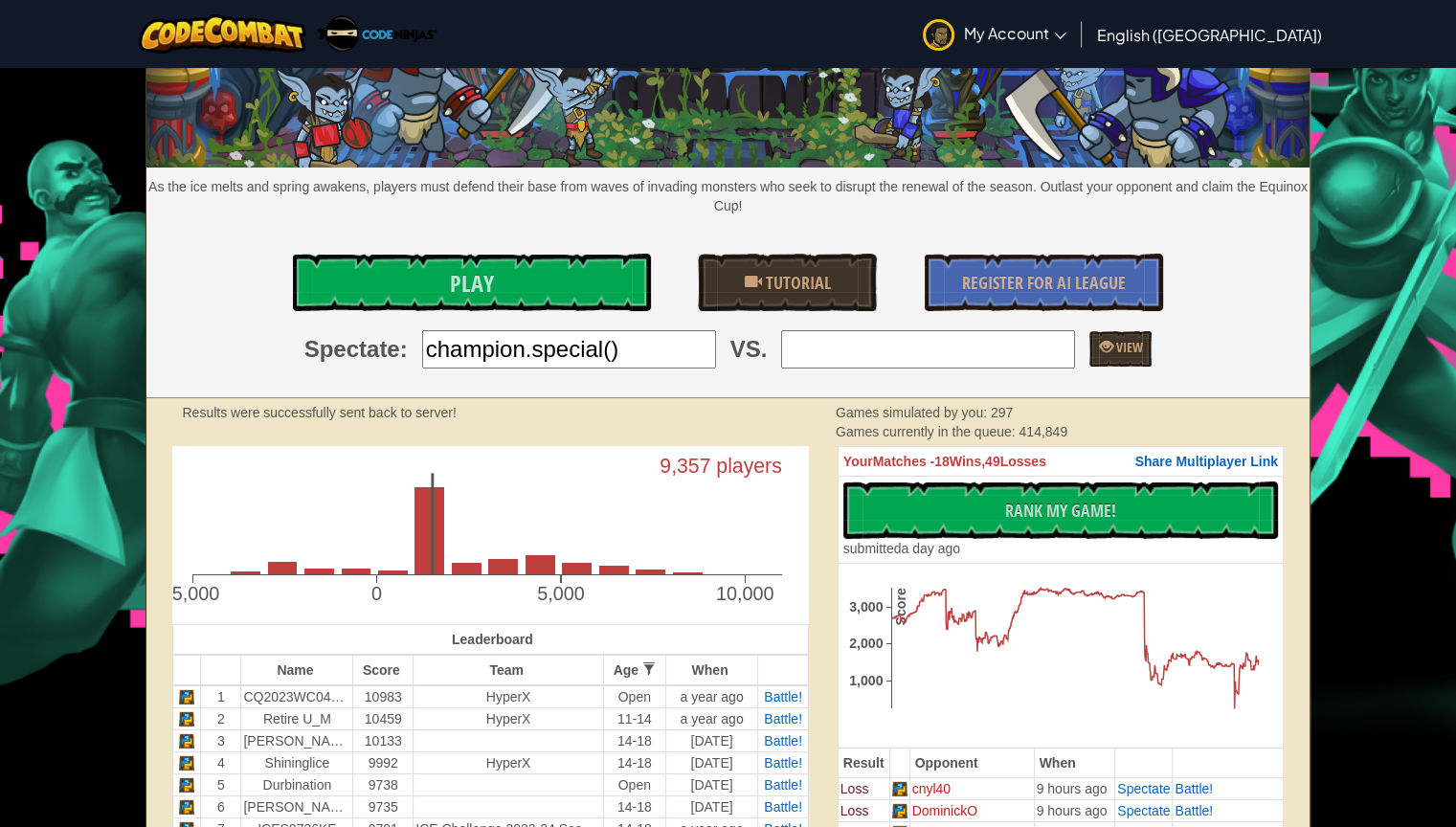 type on "champion.special()" 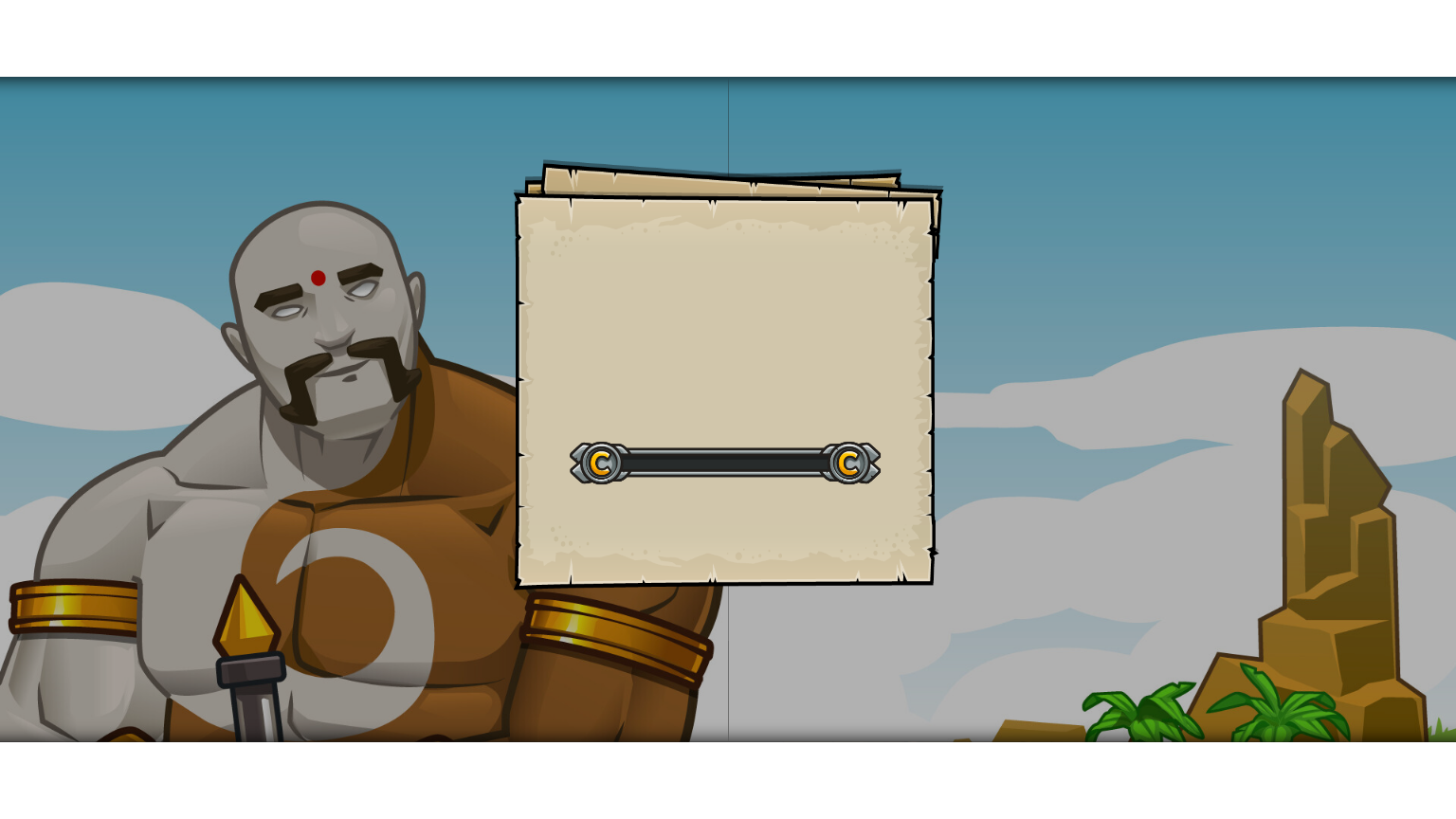 scroll, scrollTop: 0, scrollLeft: 0, axis: both 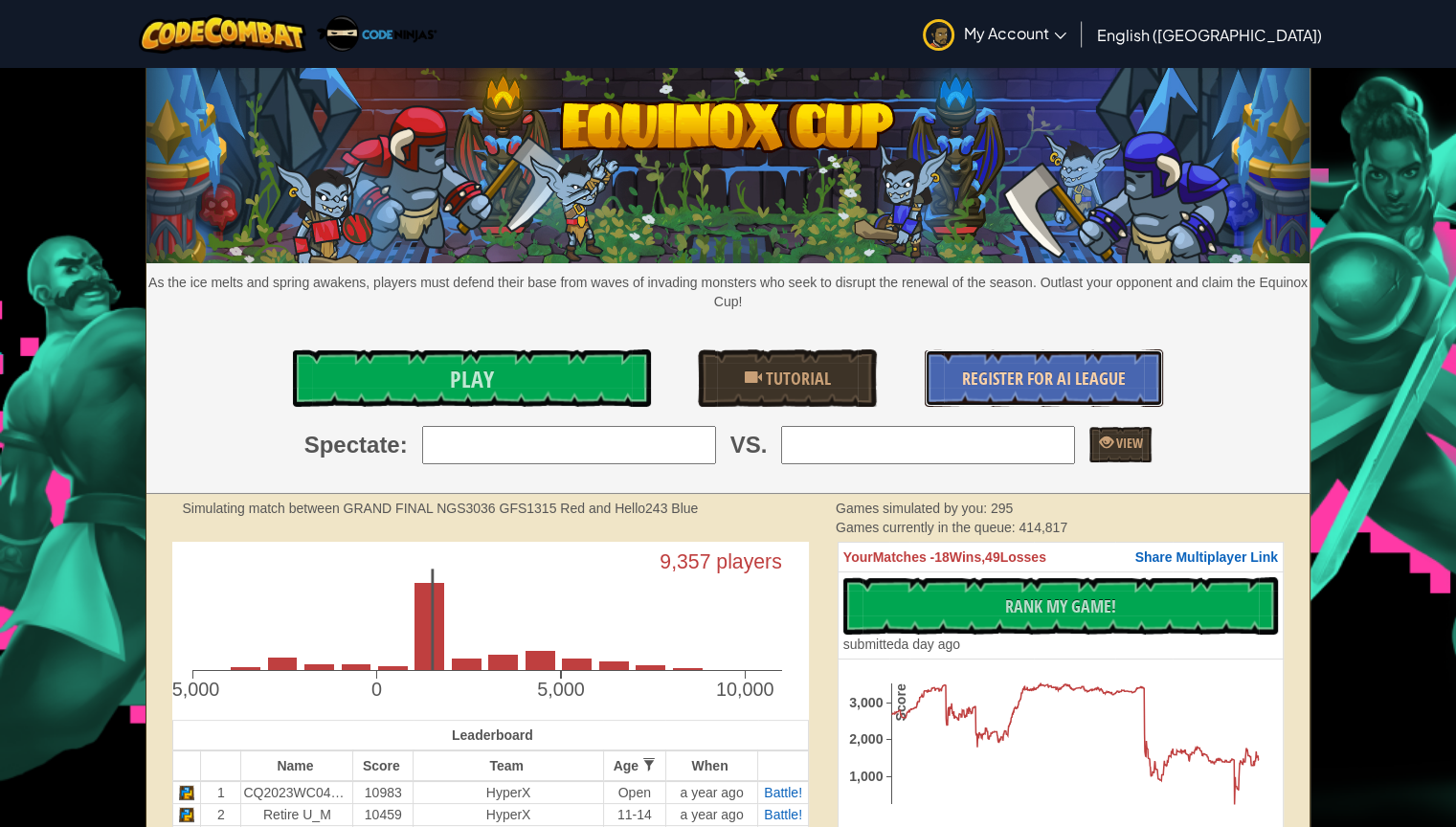click on "Register for AI League" at bounding box center [1043, 378] 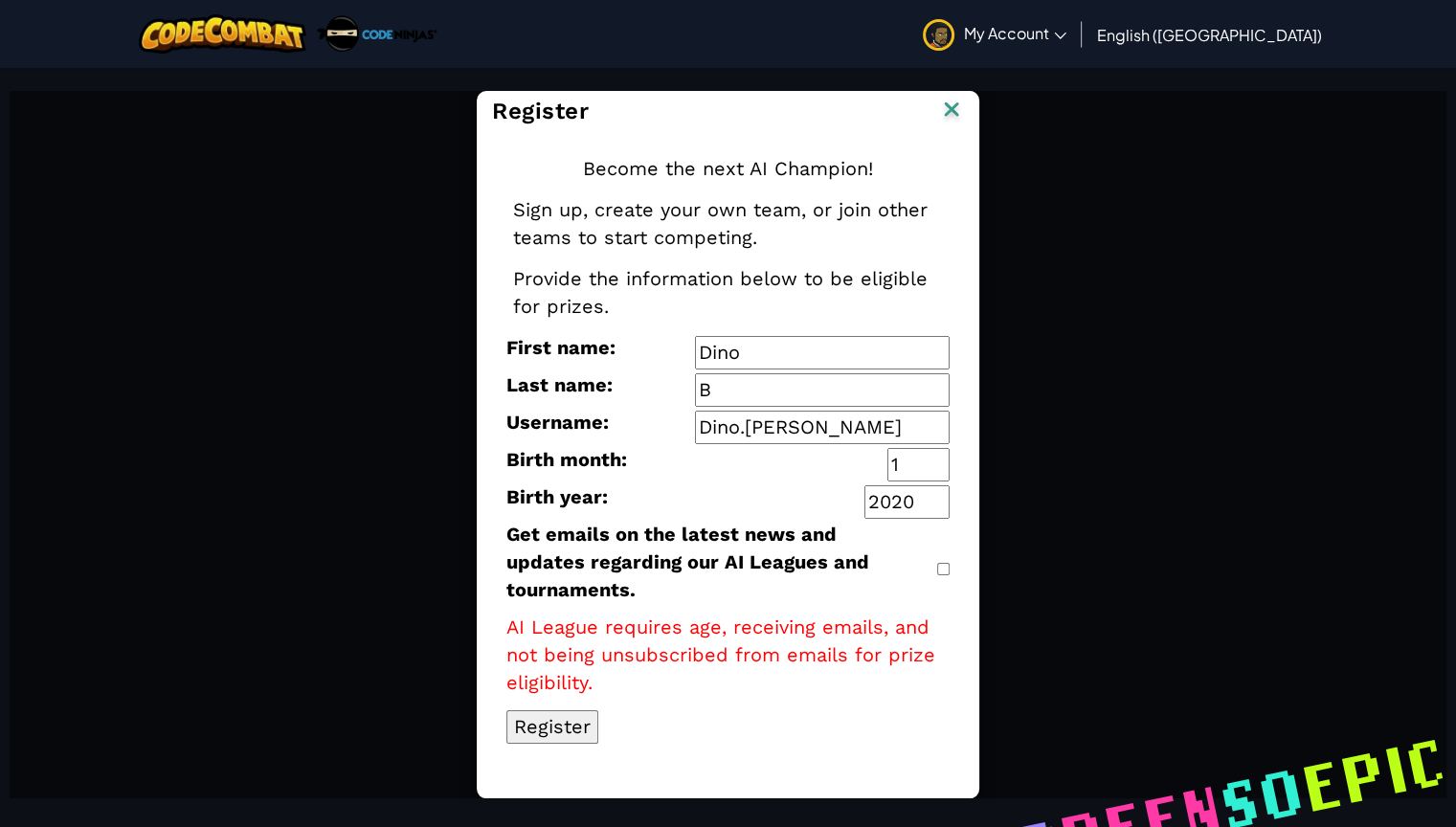 click on "Register" at bounding box center (728, 111) 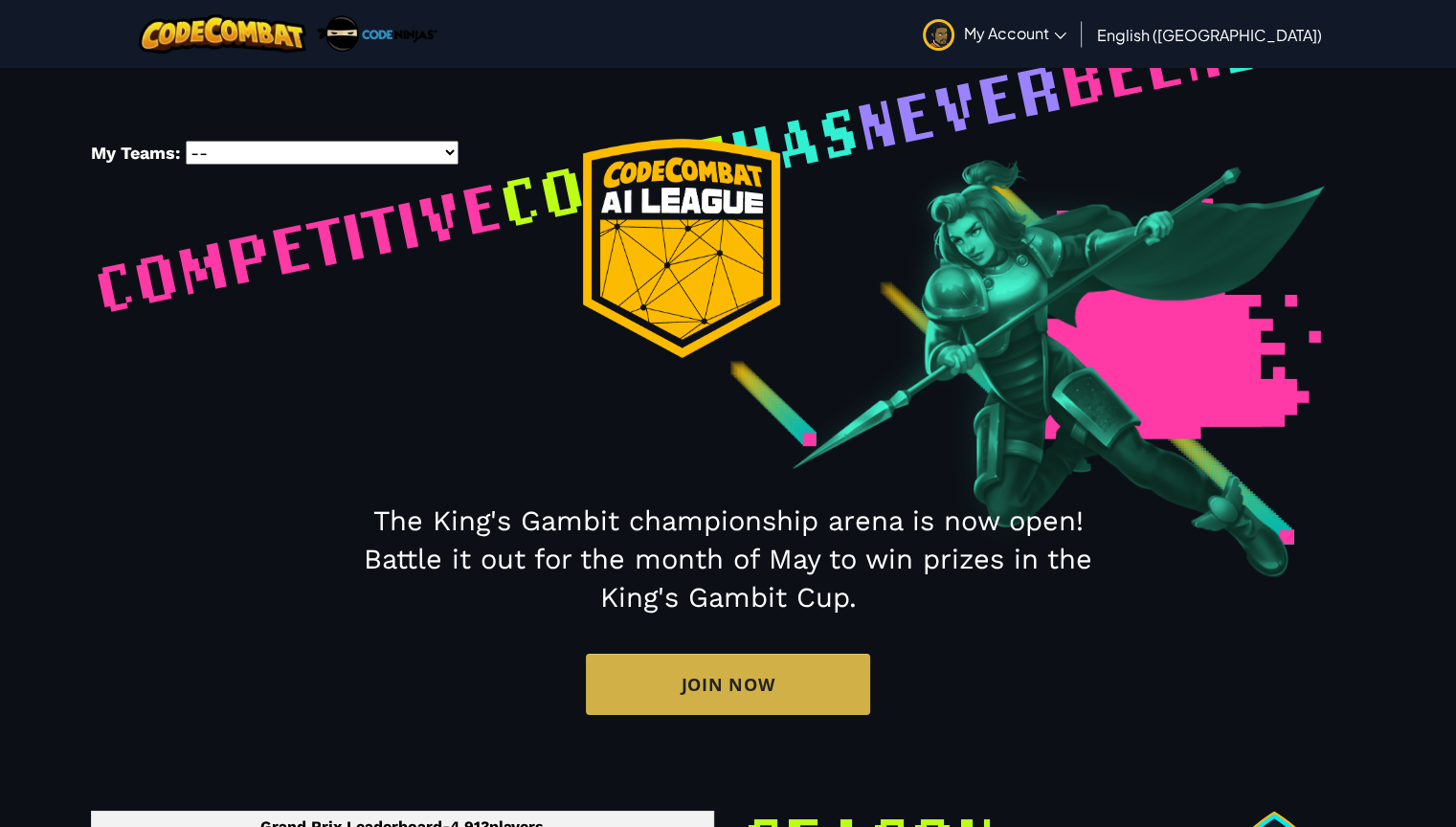 click on "My Account" at bounding box center [1015, 33] 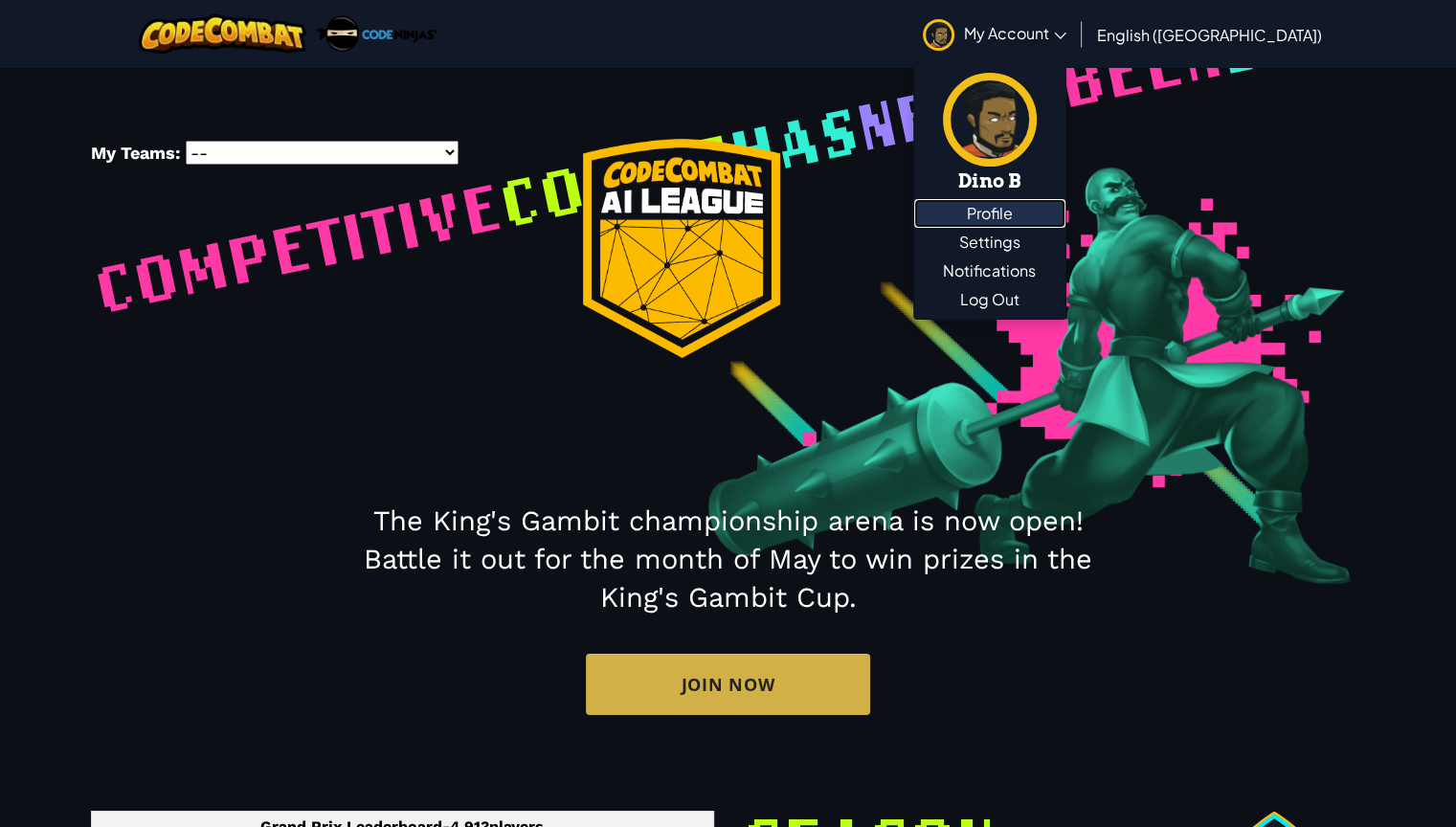 click on "Profile" at bounding box center (990, 213) 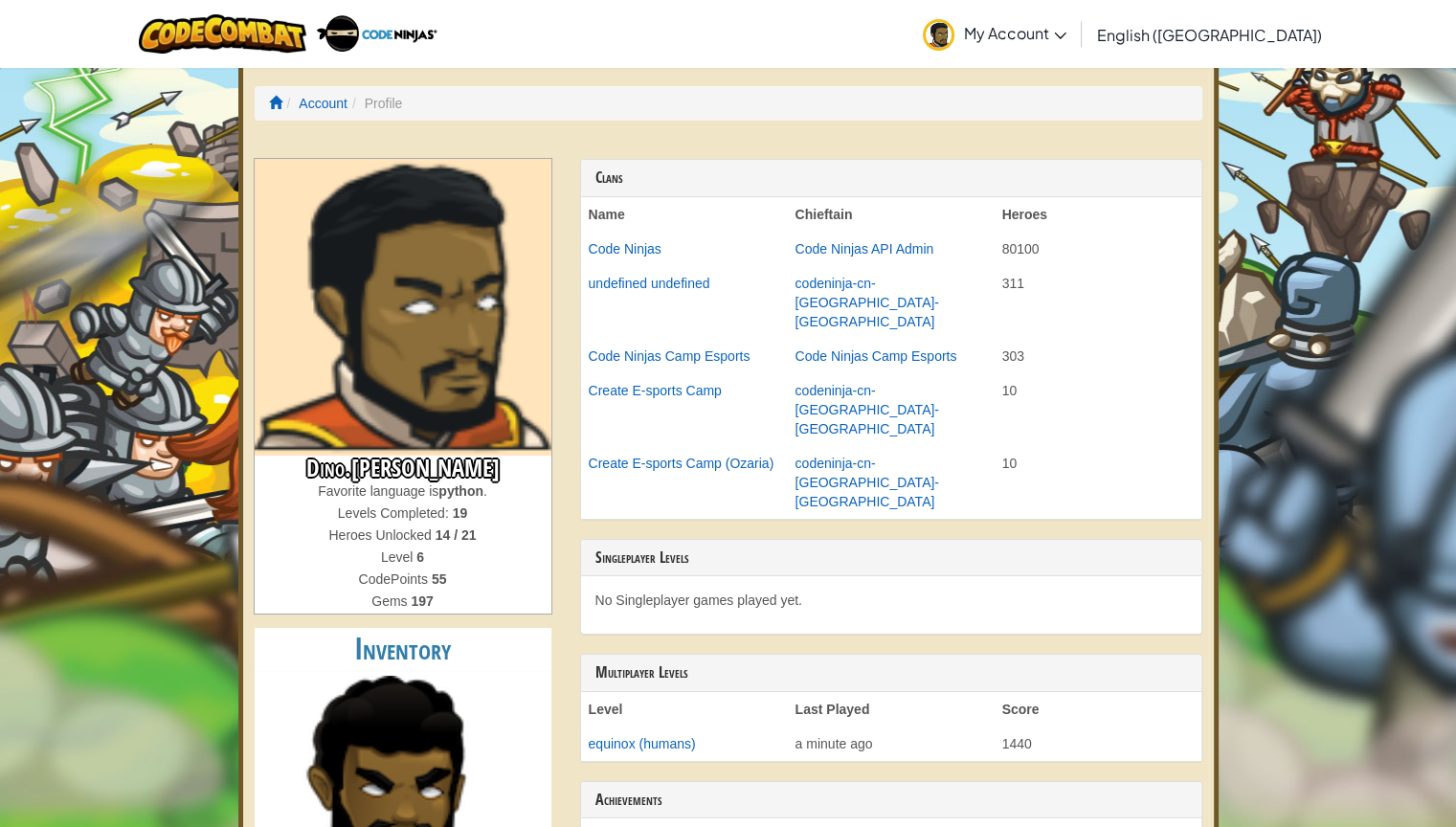 click on "Account Profile" at bounding box center (728, 103) 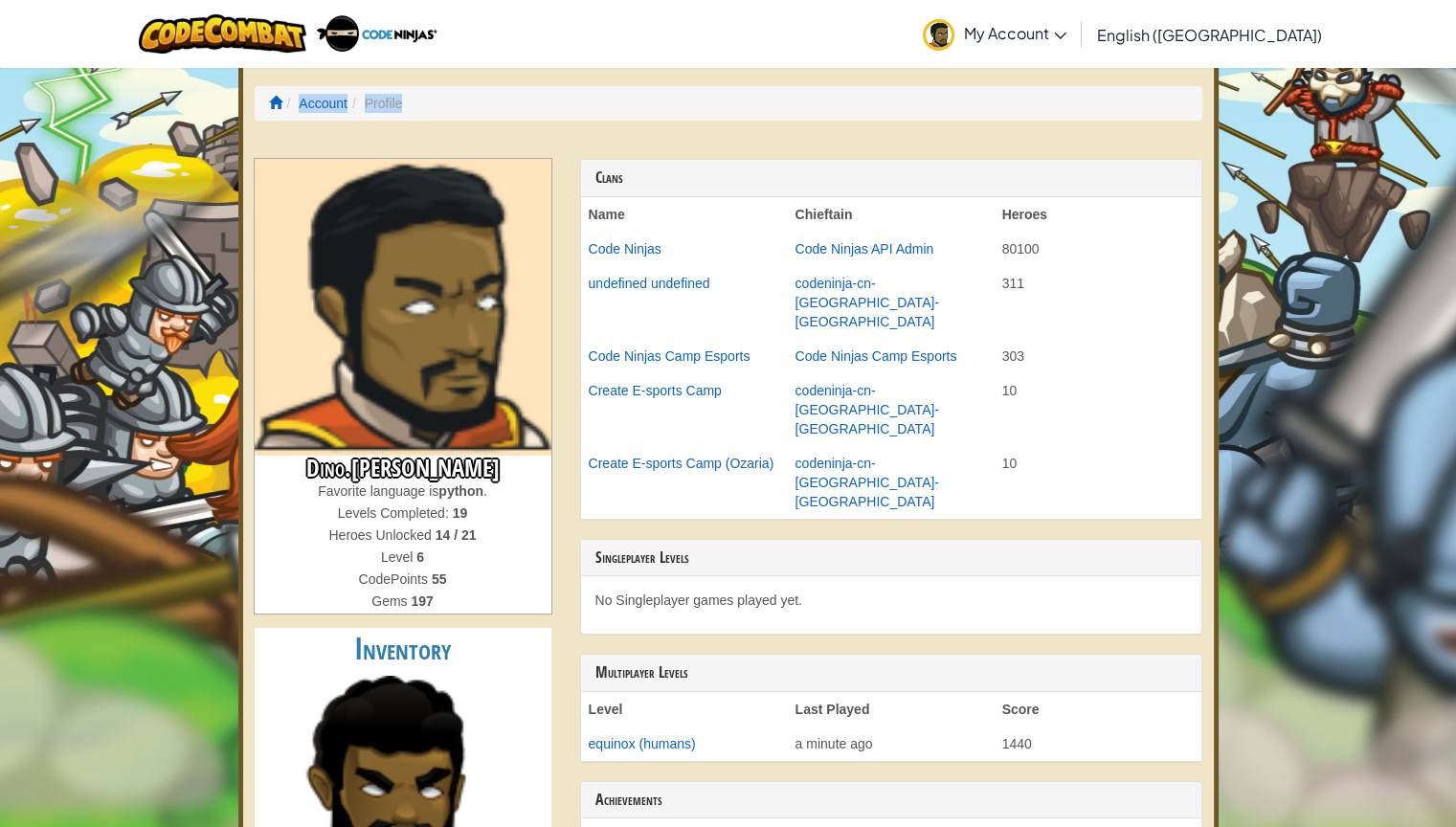 click on "Account" at bounding box center (315, 103) 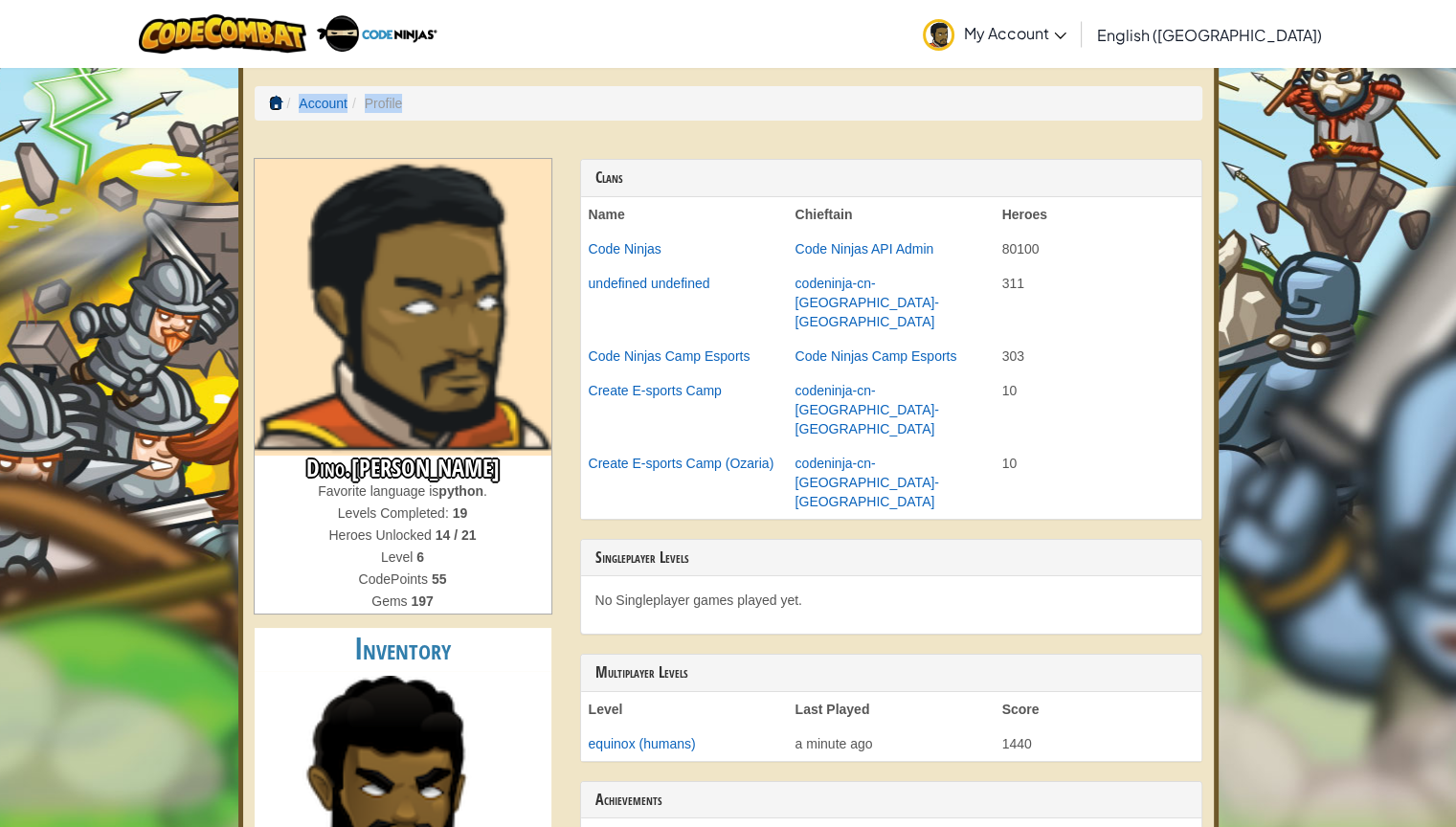 click at bounding box center (276, 102) 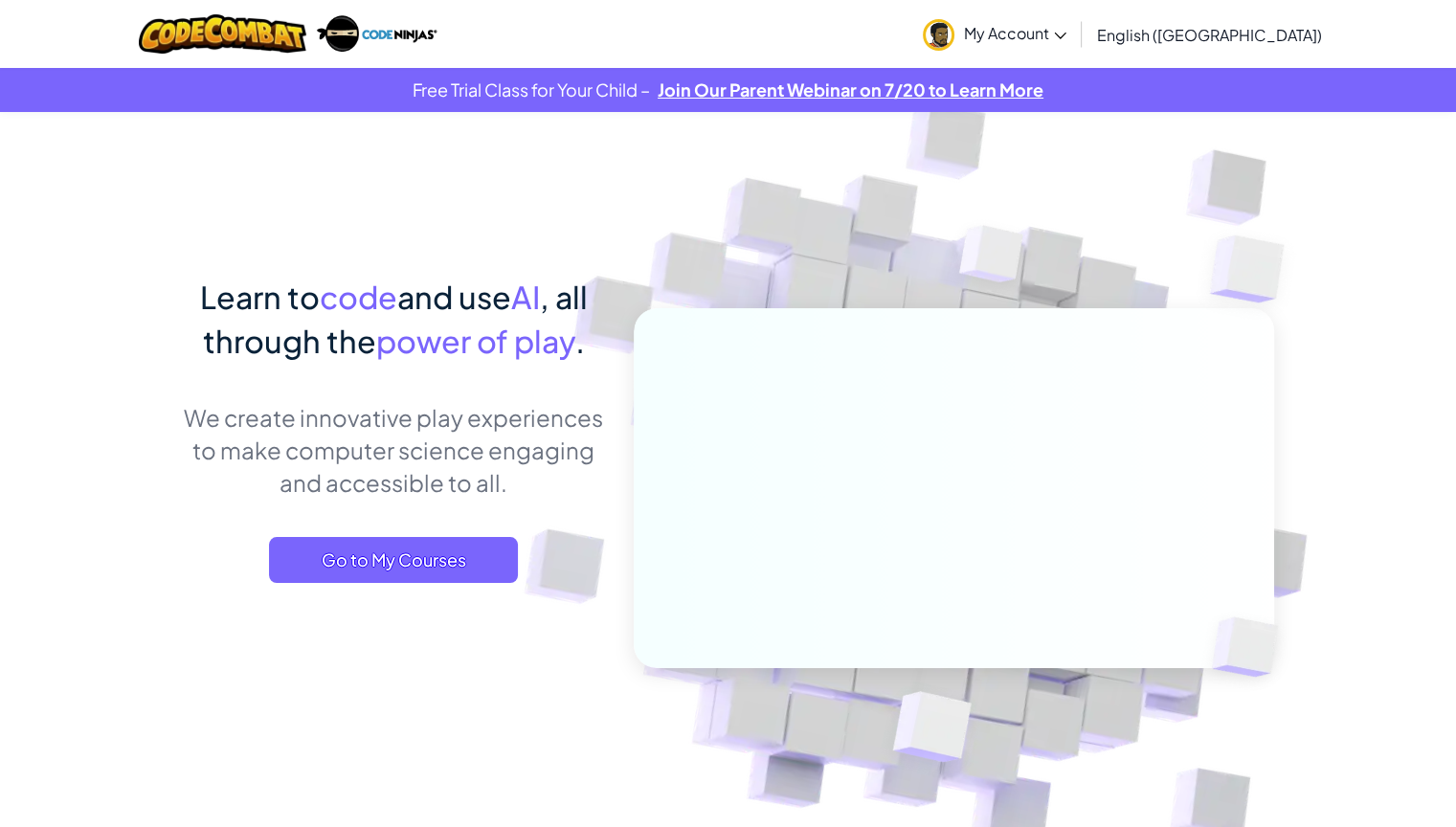 click on "Learn to  code  and use  AI , all through the  power of play .
We create innovative play experiences to make computer science engaging and accessible to all.
Go to My Courses" at bounding box center (393, 448) 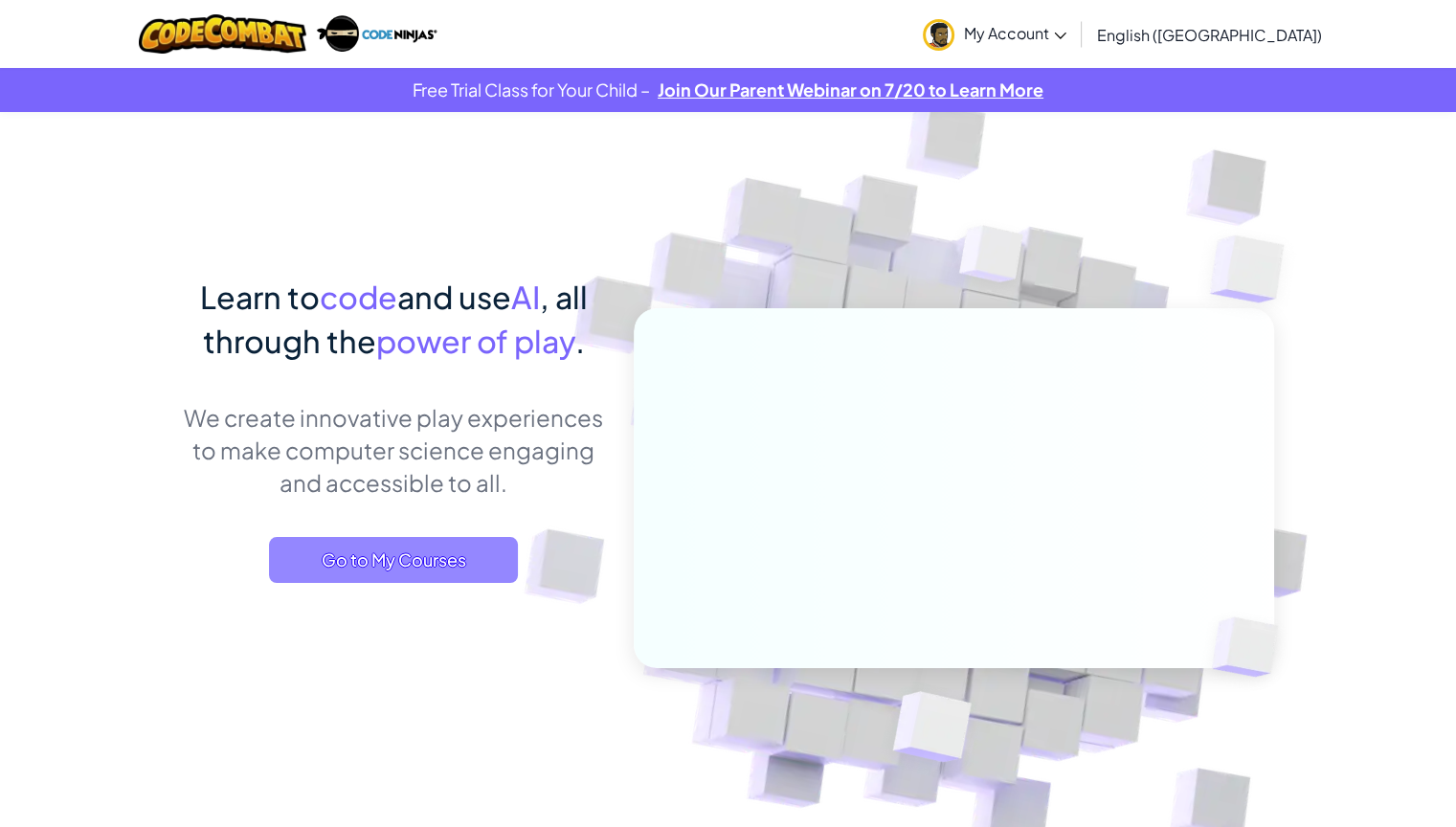 click on "Go to My Courses" at bounding box center [393, 560] 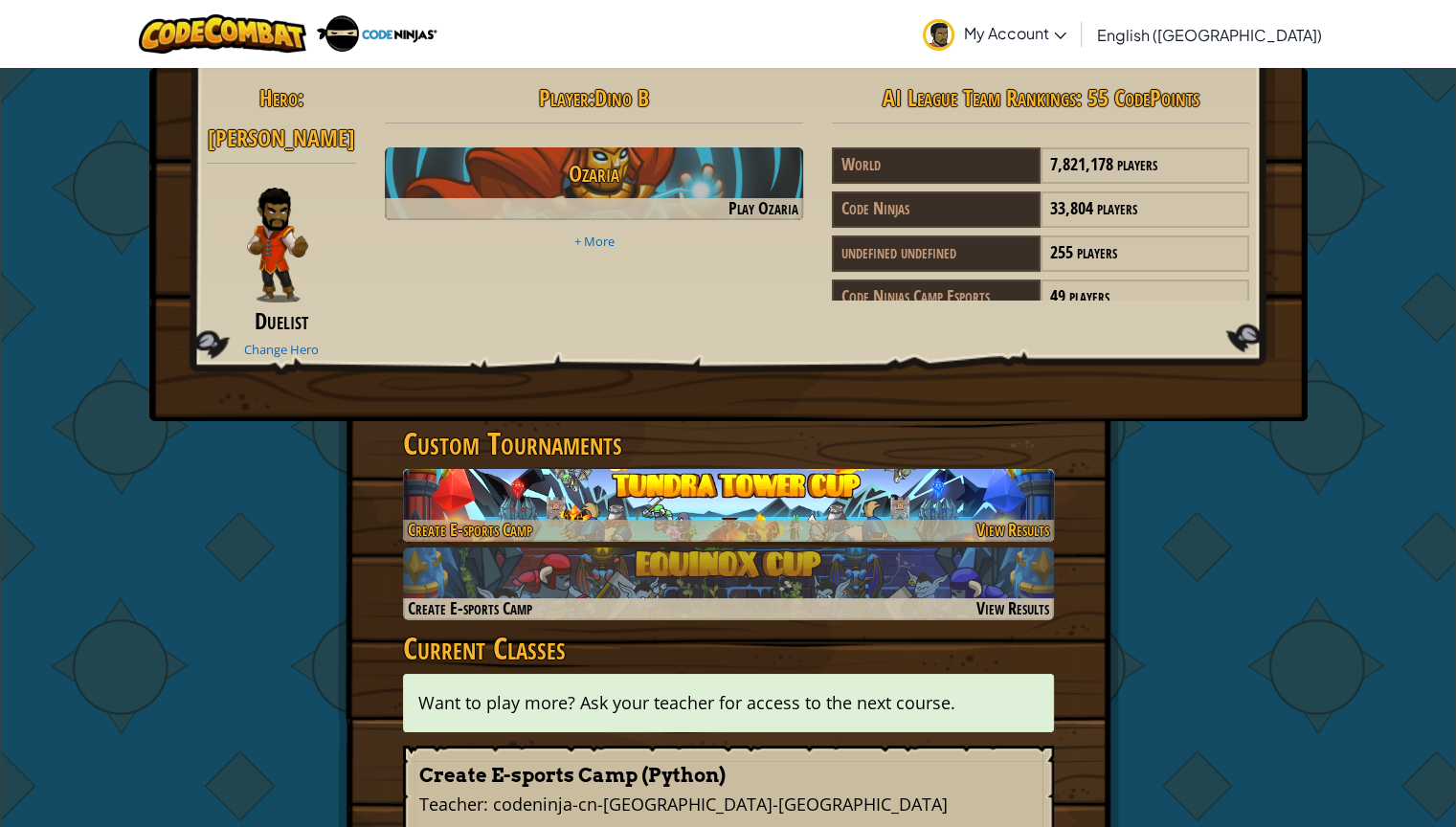 click at bounding box center (728, 505) 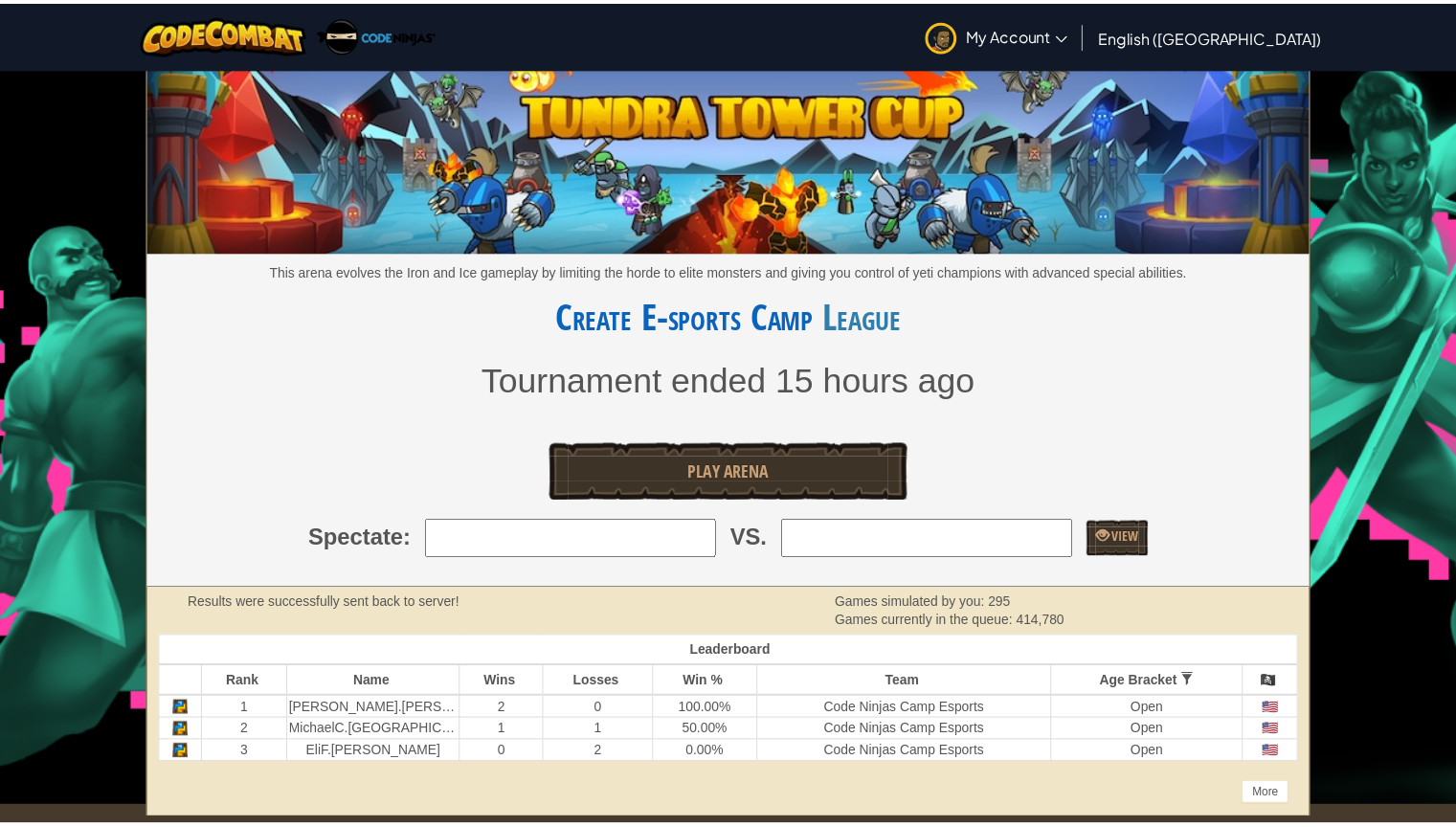 scroll, scrollTop: 19, scrollLeft: 0, axis: vertical 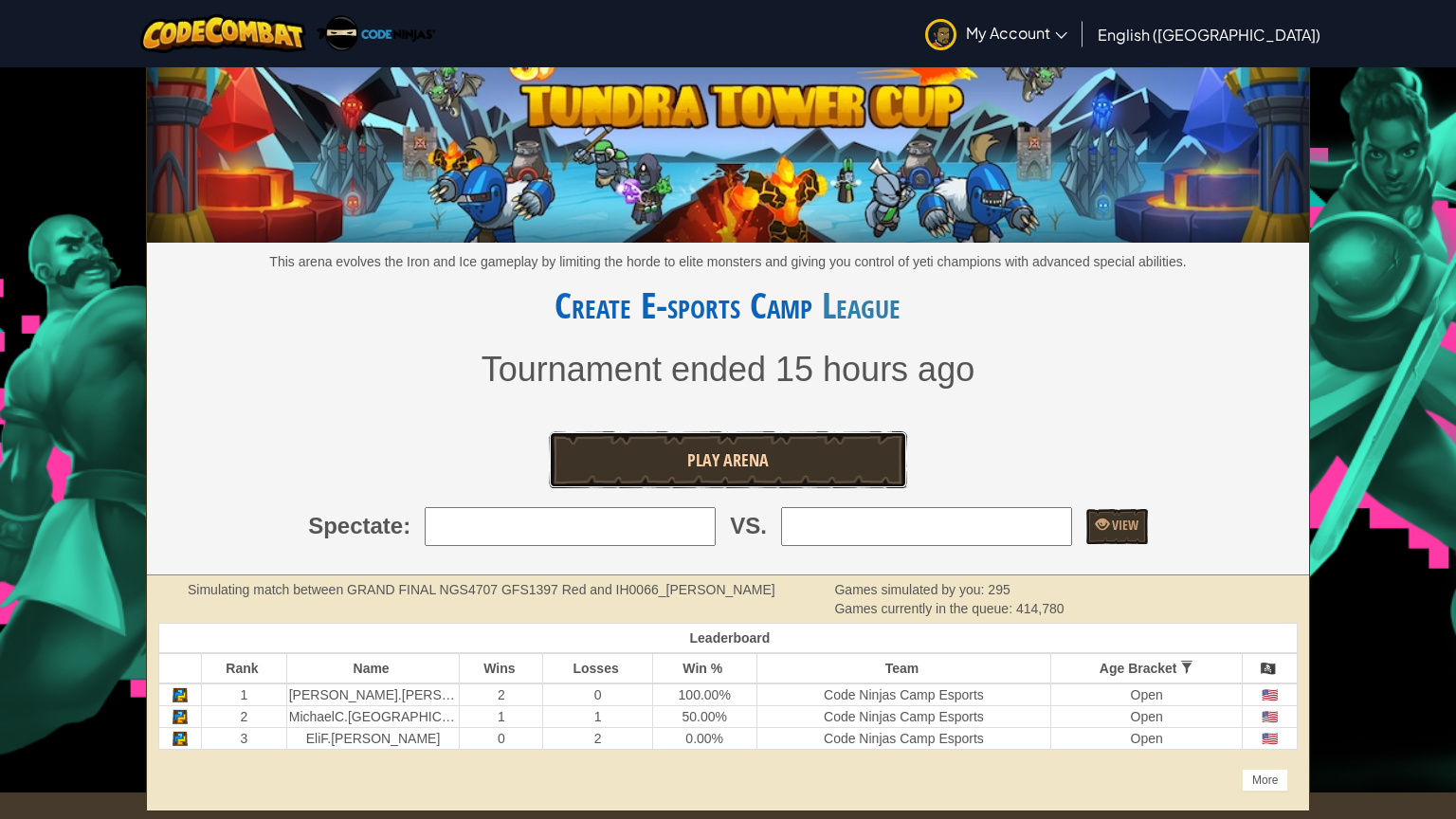 click on "Play Arena" at bounding box center (727, 460) 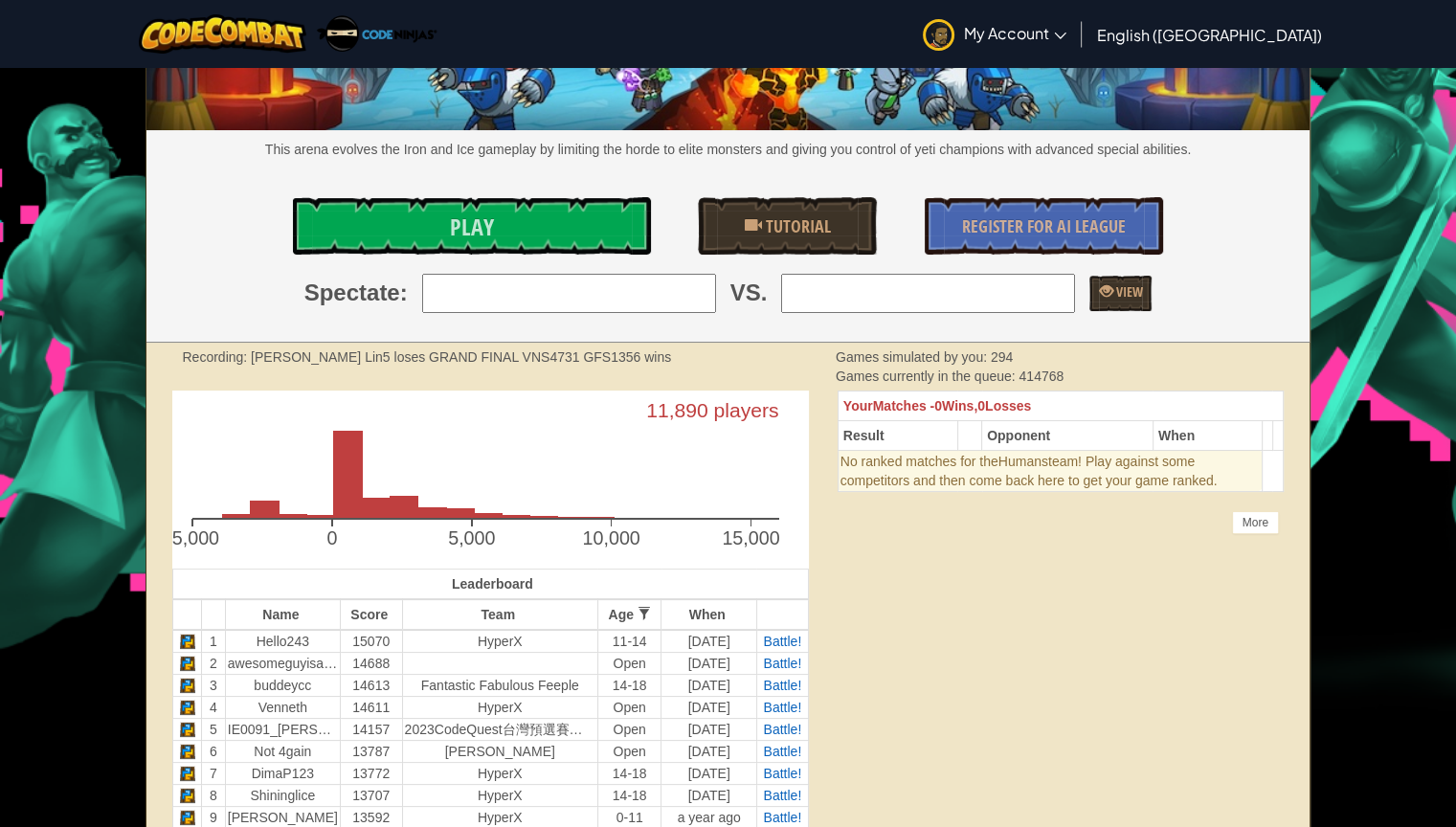 scroll, scrollTop: 0, scrollLeft: 0, axis: both 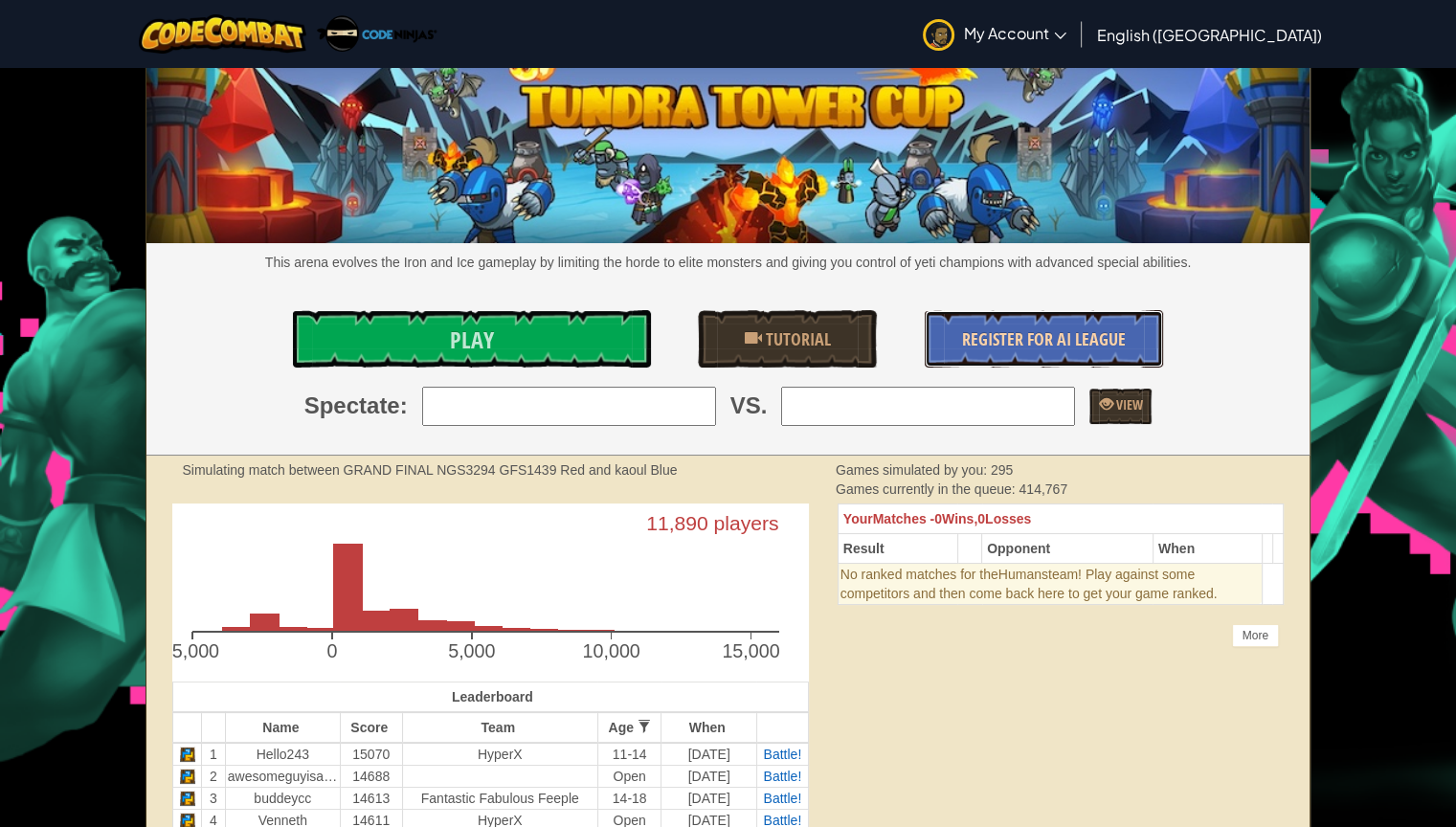 click on "Register for AI League" at bounding box center [1043, 339] 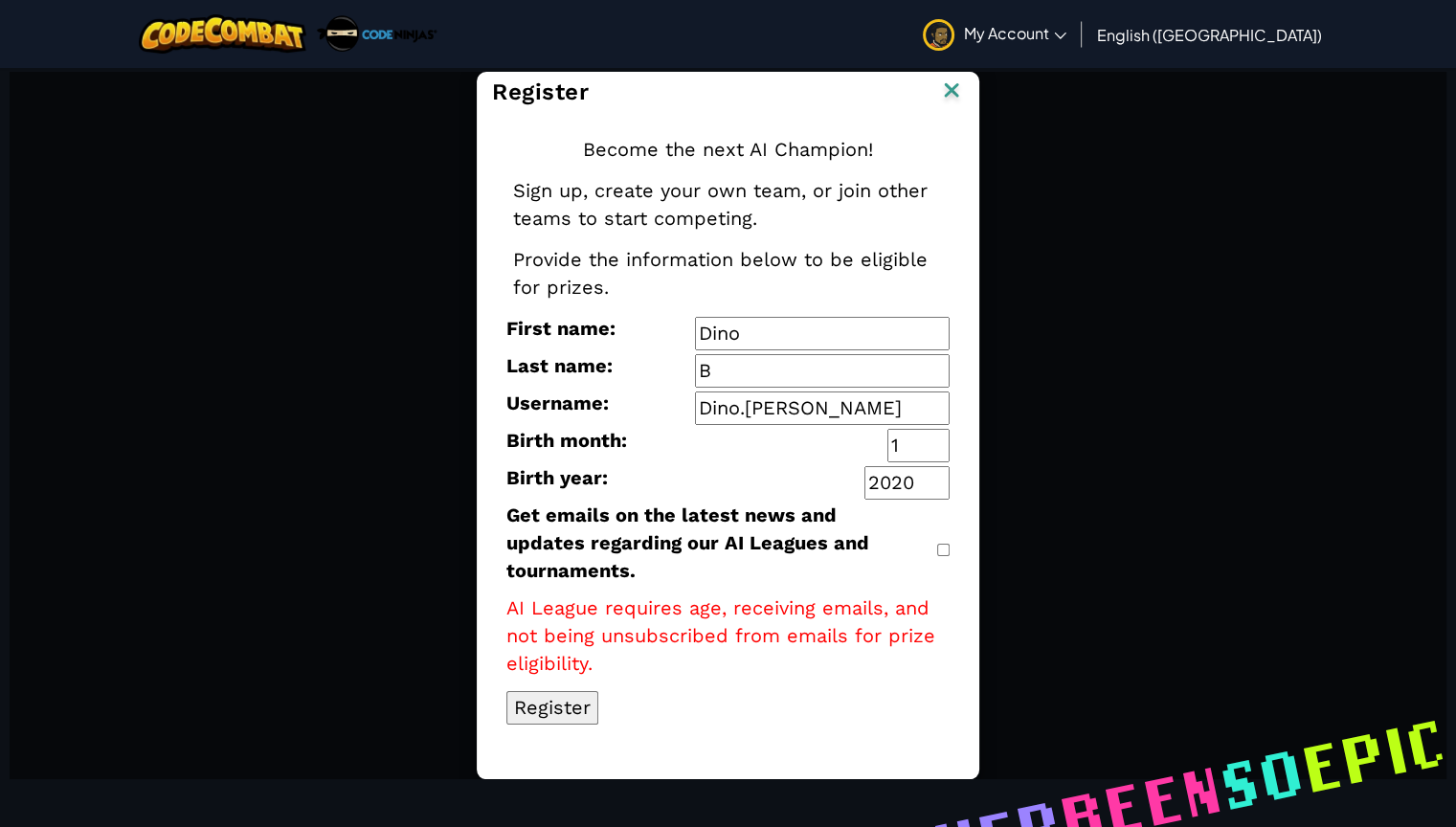 click at bounding box center (952, 92) 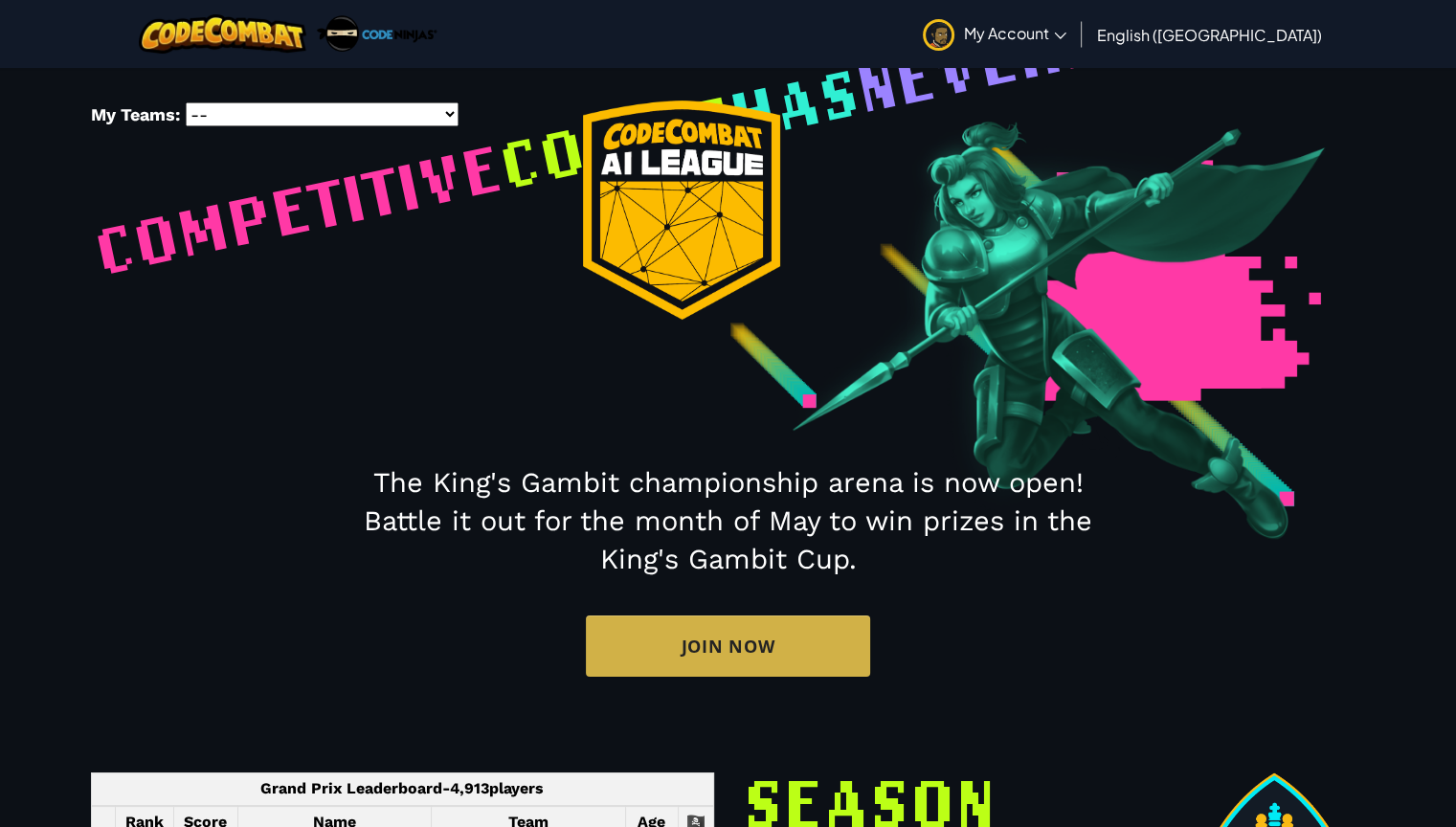 scroll, scrollTop: 48, scrollLeft: 0, axis: vertical 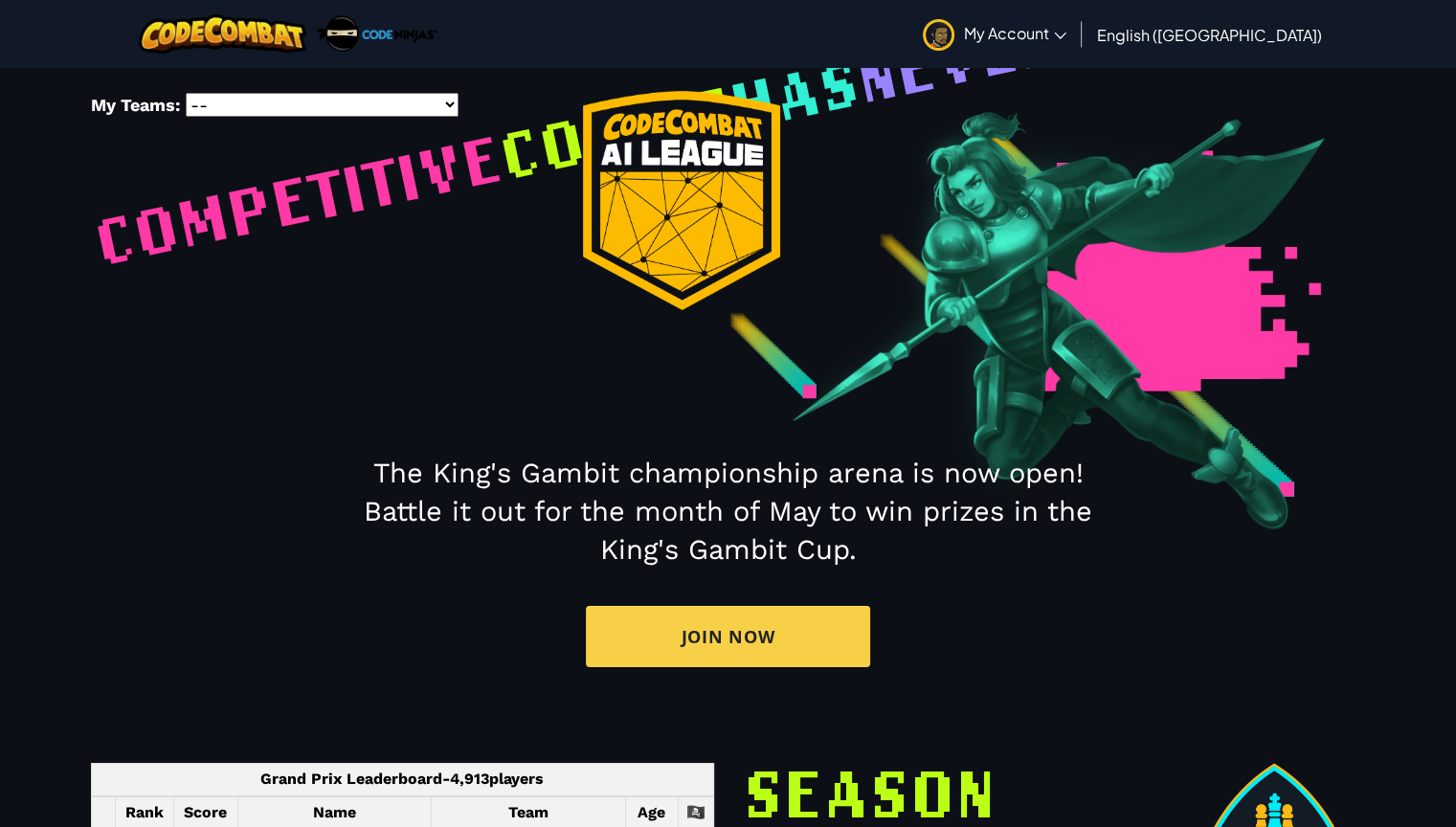 click on "Join Now" at bounding box center (728, 637) 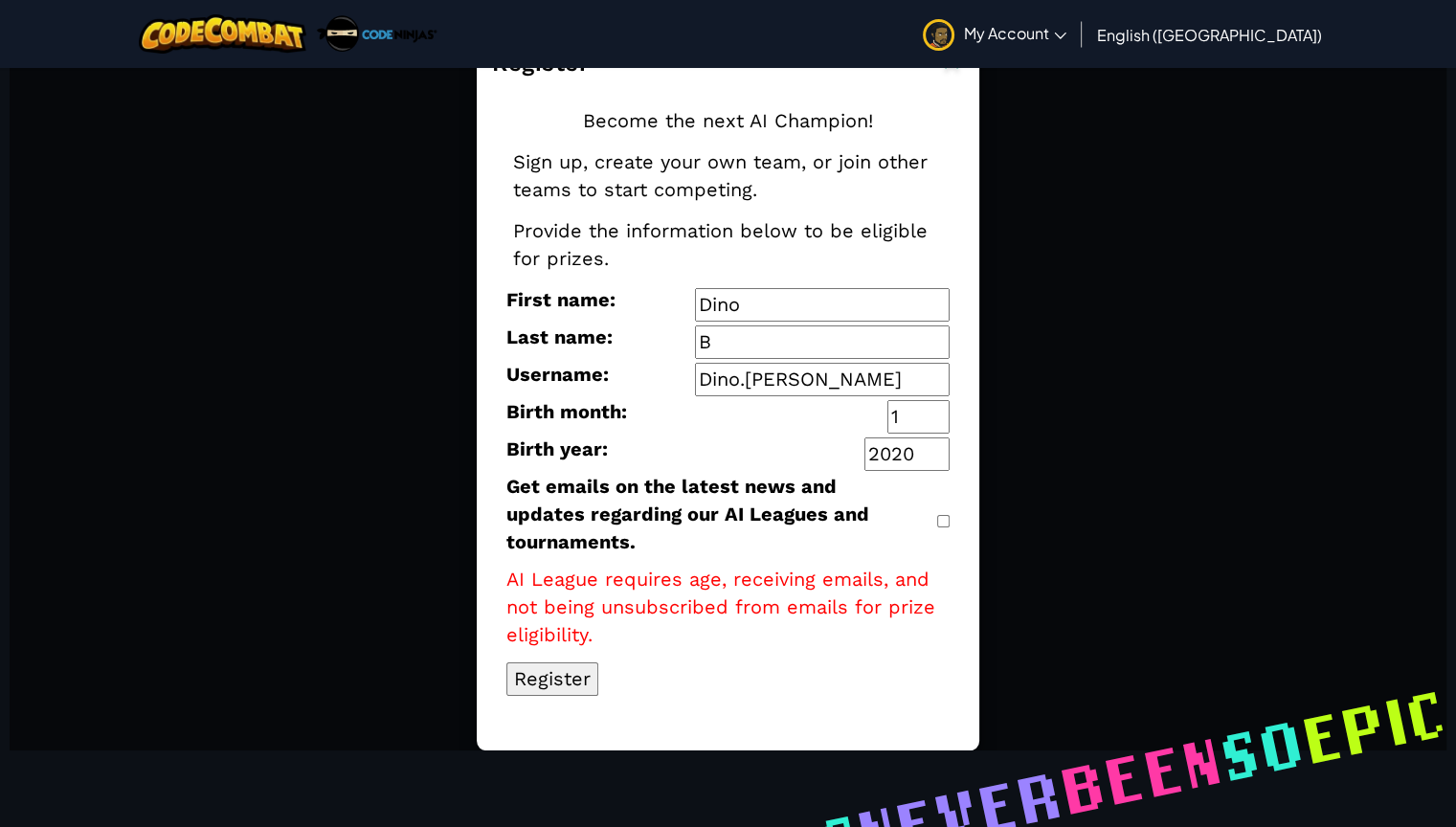 click on "Register      Become the next AI Champion!   Sign up, create your own team, or join other teams to start competing.   Provide the information below to be eligible for prizes.   First name:   [PERSON_NAME]   Last name:   B   Username:    [PERSON_NAME].[PERSON_NAME]   Birth month:   1   Birth year:   [DEMOGRAPHIC_DATA]   Get emails on the latest news and updates regarding our AI Leagues and tournaments.
AI League requires age, receiving emails, and not being unsubscribed from emails for prize eligibility.
Register" at bounding box center (728, 396) 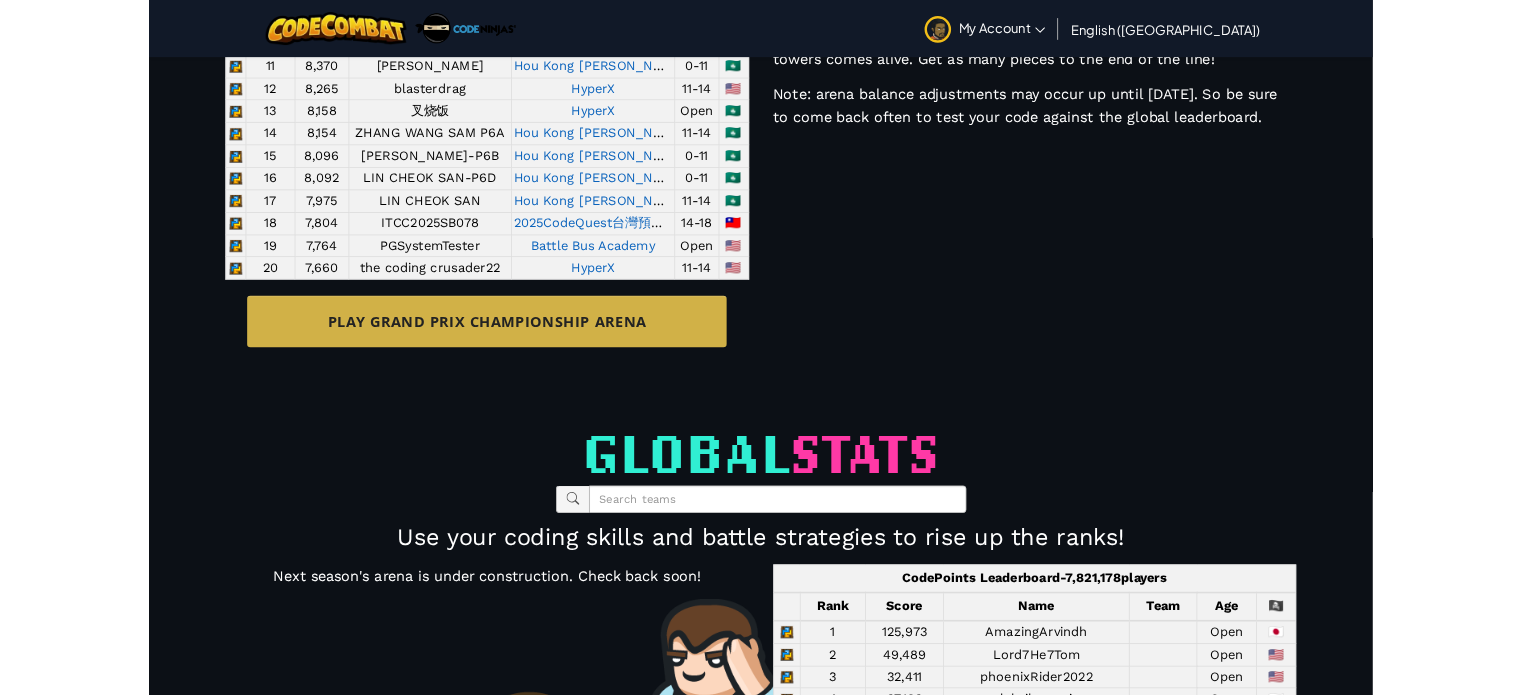 scroll, scrollTop: 2200, scrollLeft: 0, axis: vertical 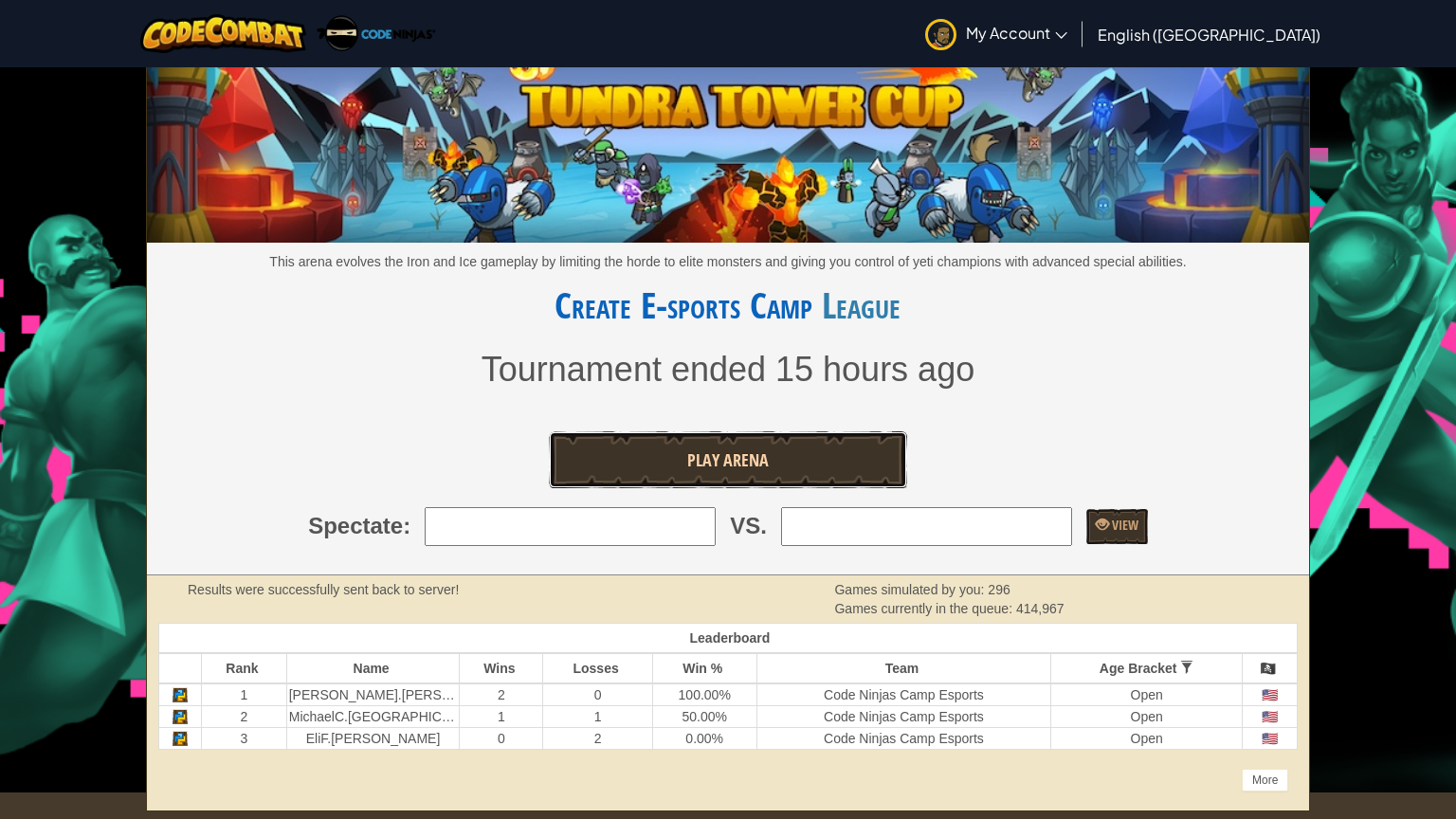 click on "Play Arena" at bounding box center (727, 460) 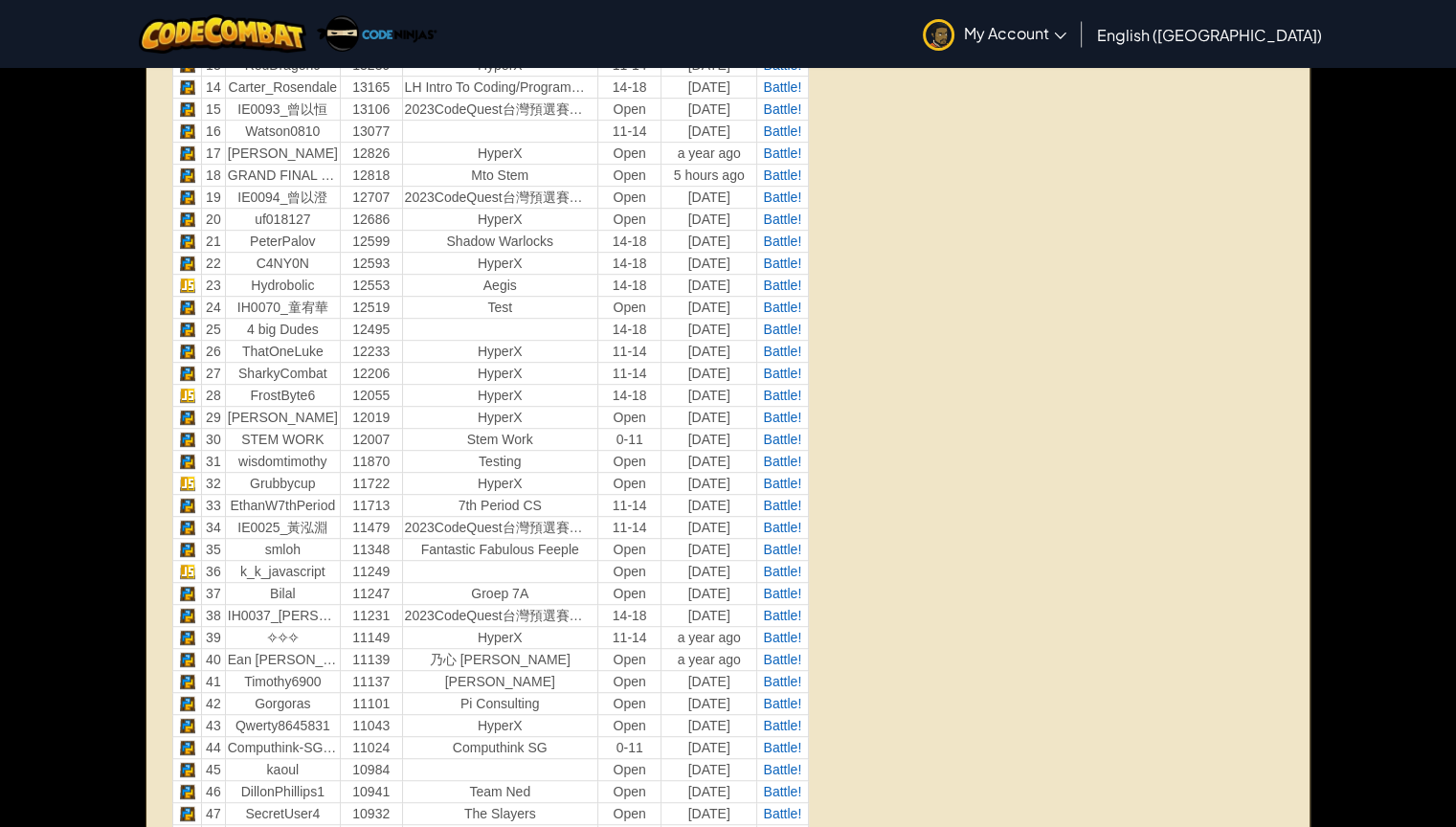 scroll, scrollTop: 957, scrollLeft: 0, axis: vertical 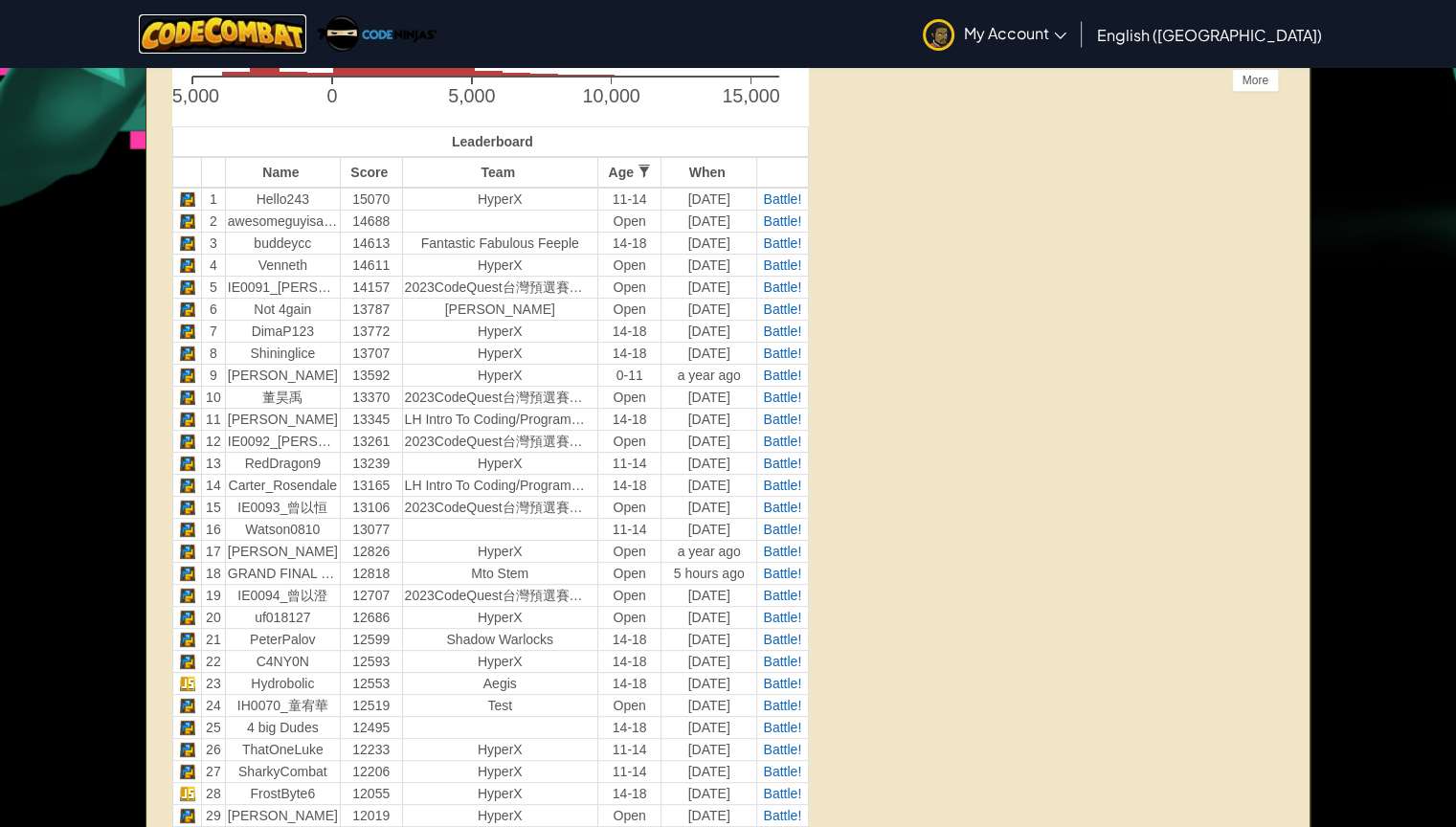 click at bounding box center [222, 34] 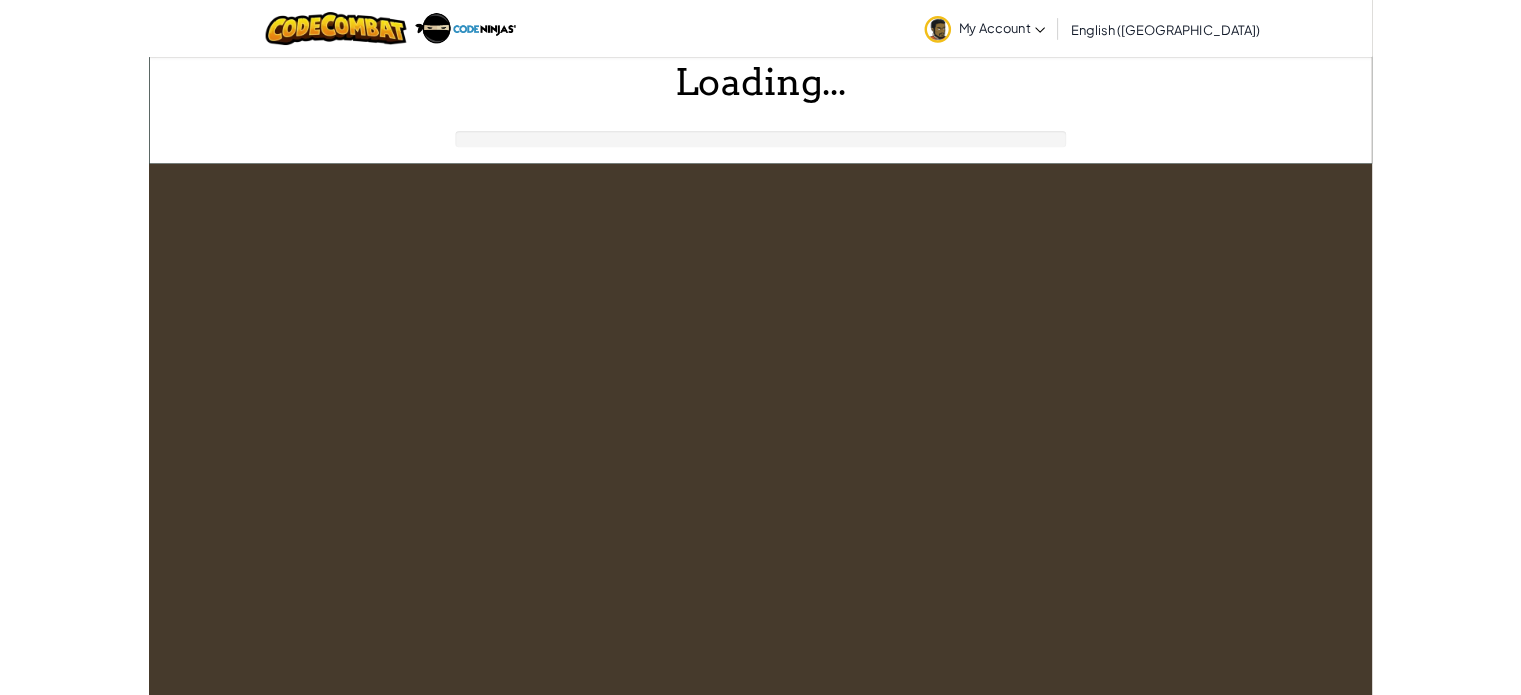 scroll, scrollTop: 0, scrollLeft: 0, axis: both 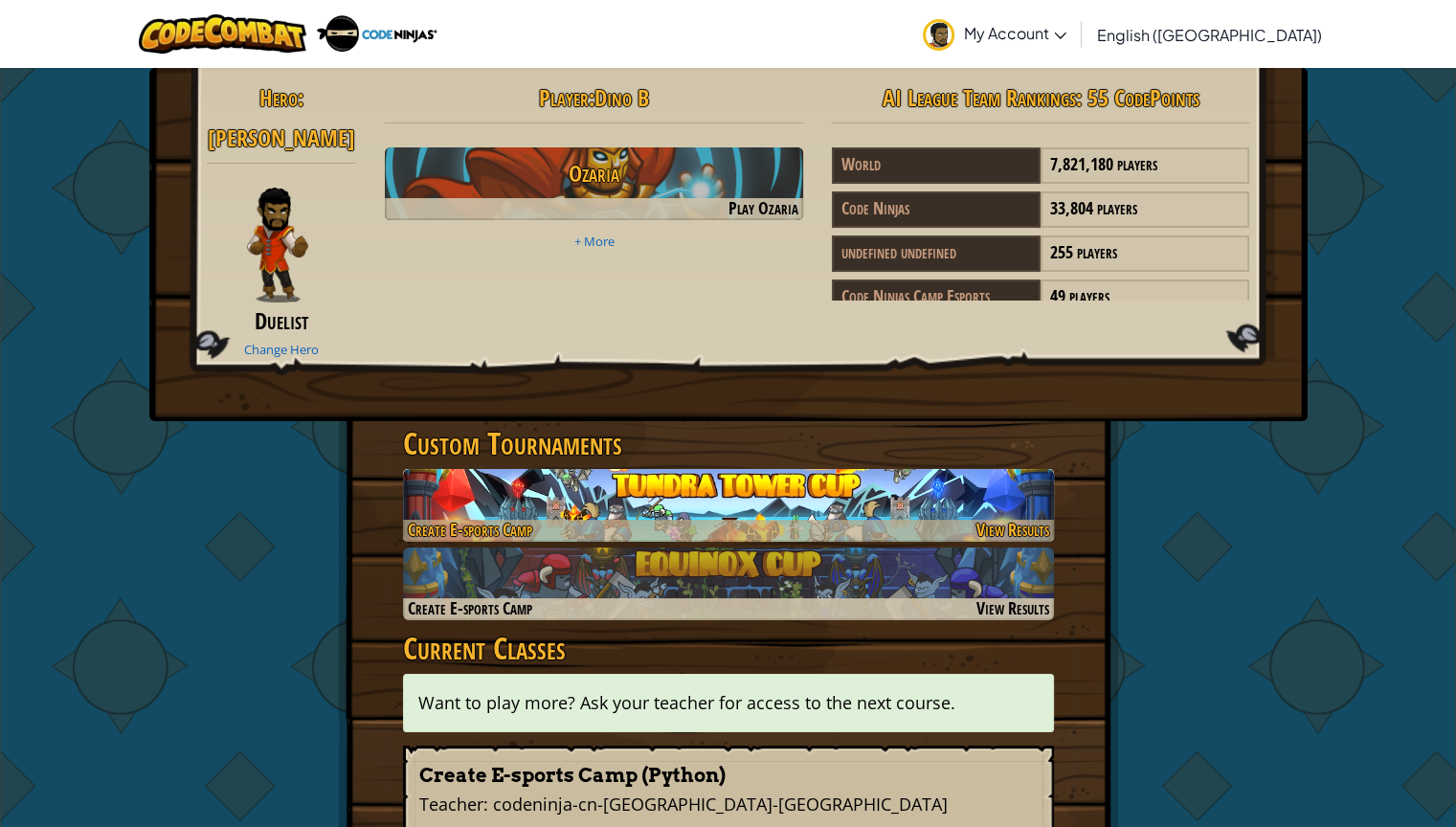 click at bounding box center [728, 530] 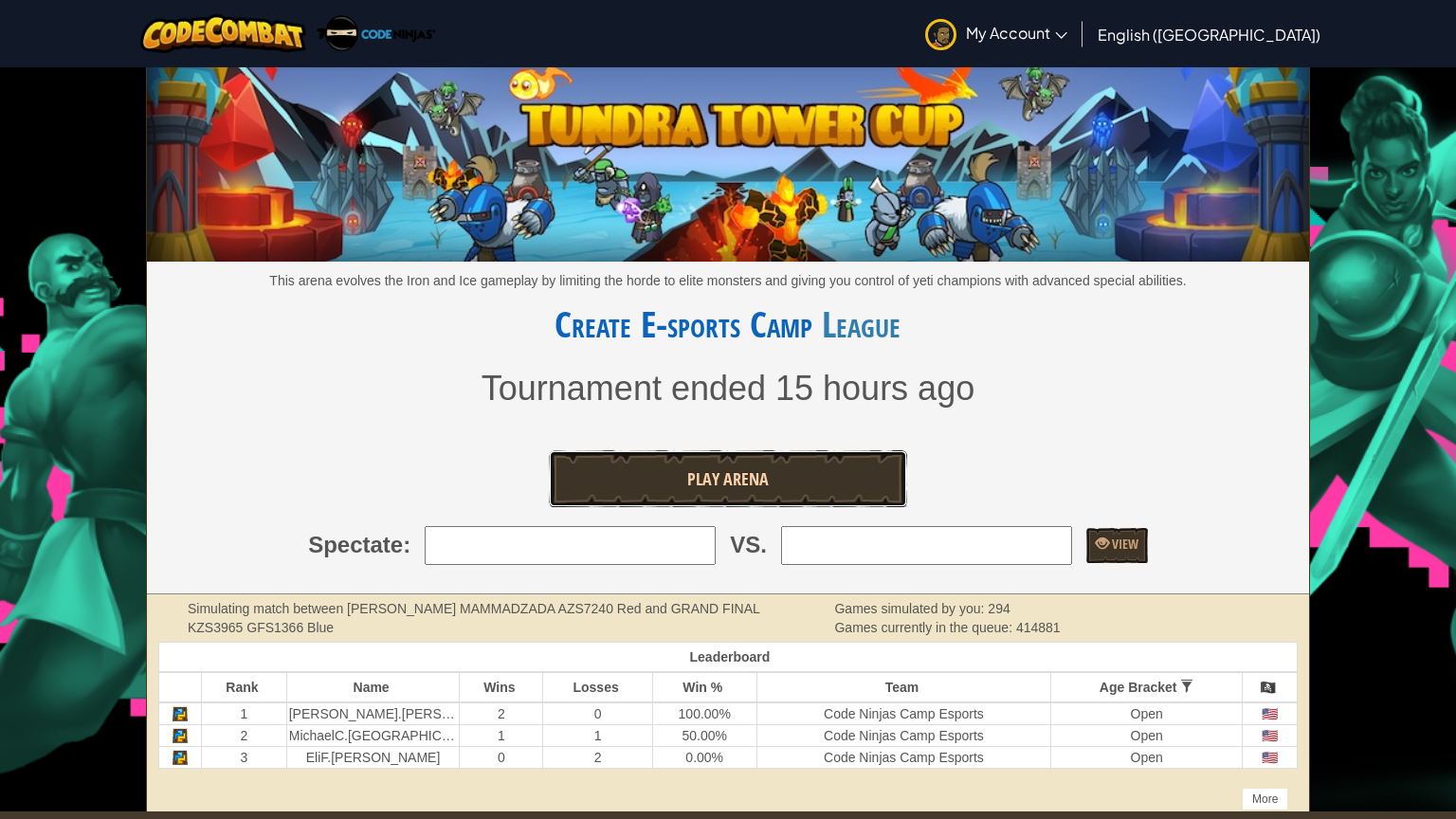 click on "Play Arena" at bounding box center (727, 479) 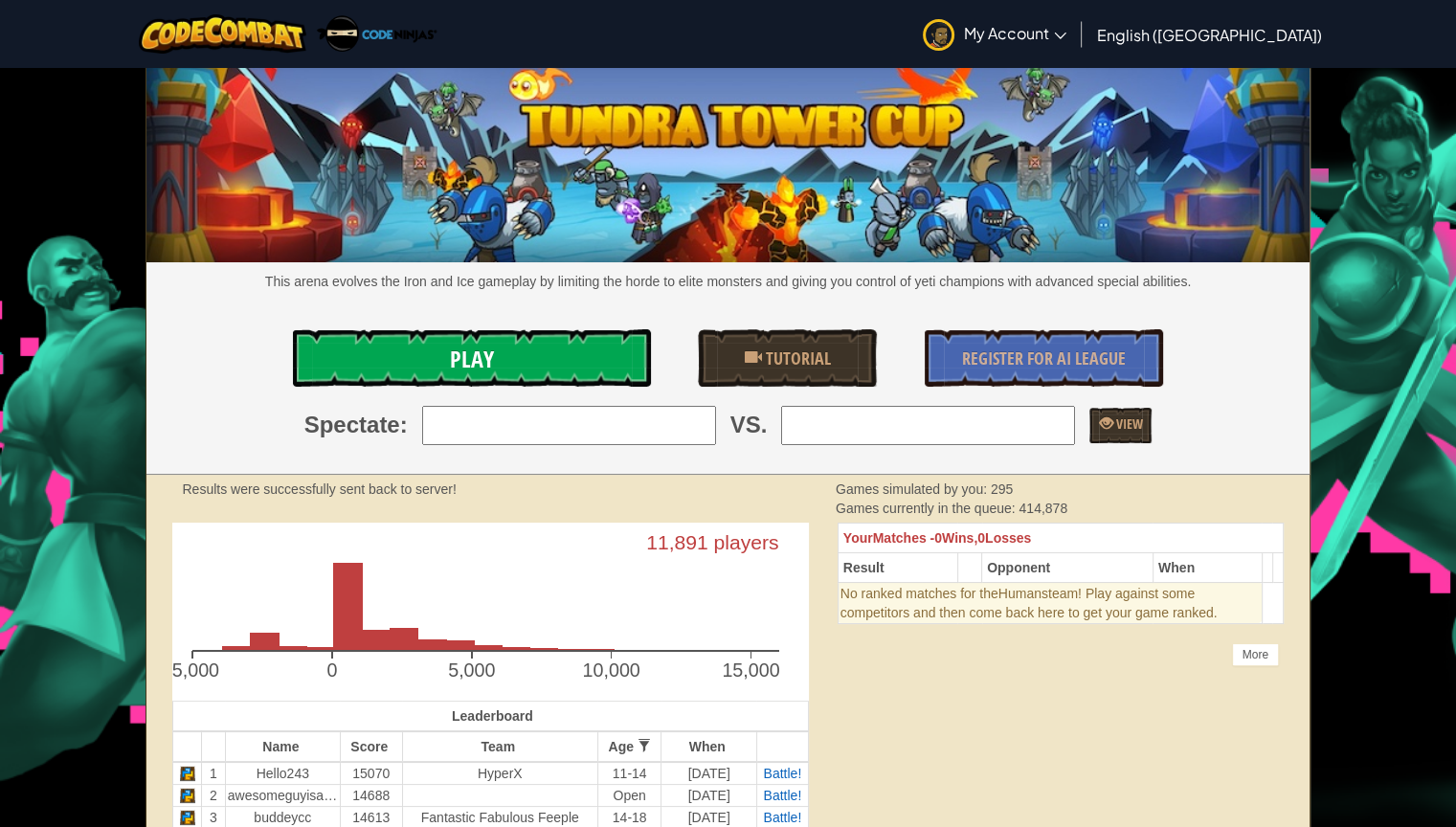 click on "Play" at bounding box center [471, 358] 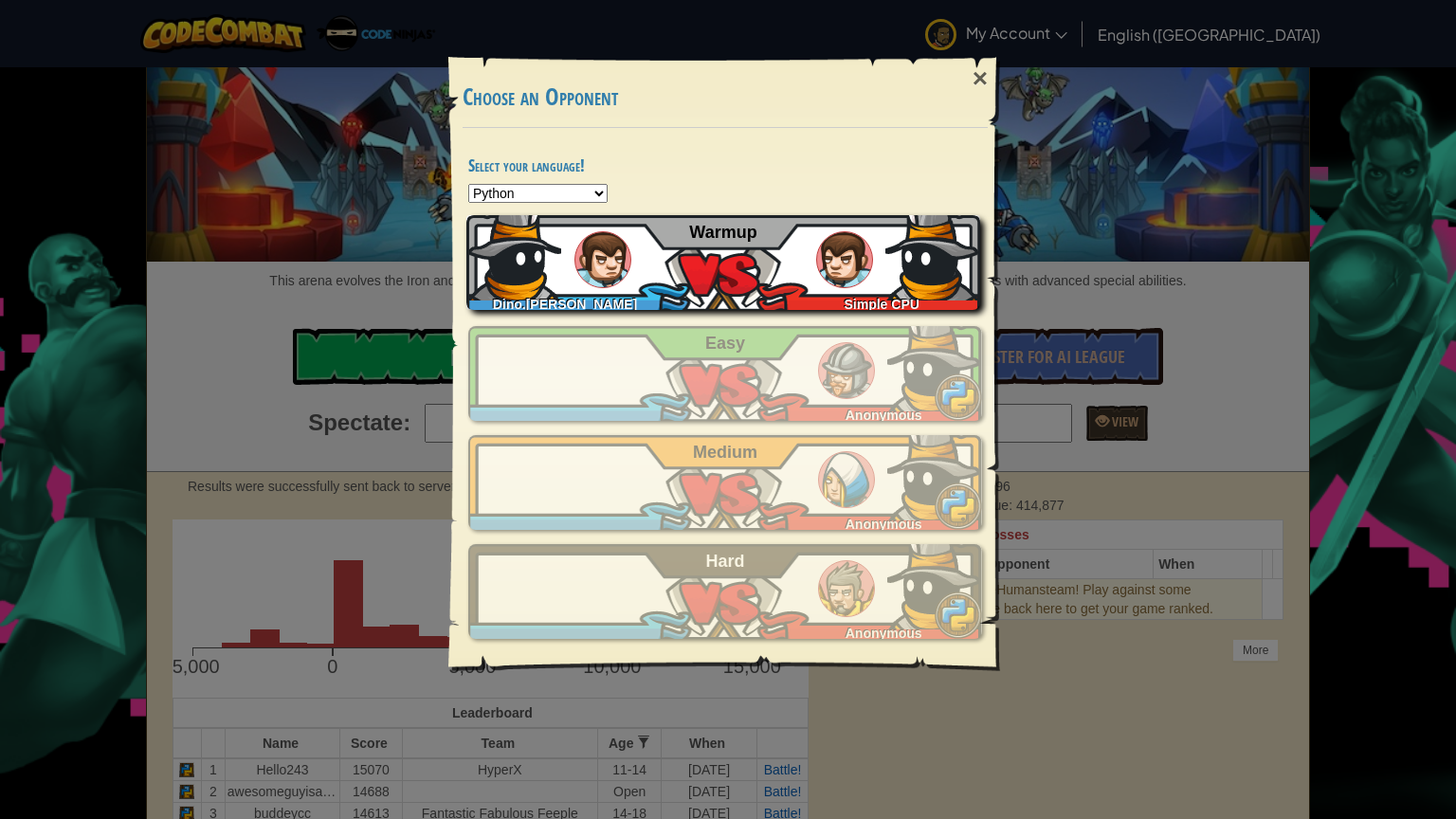click at bounding box center [845, 260] 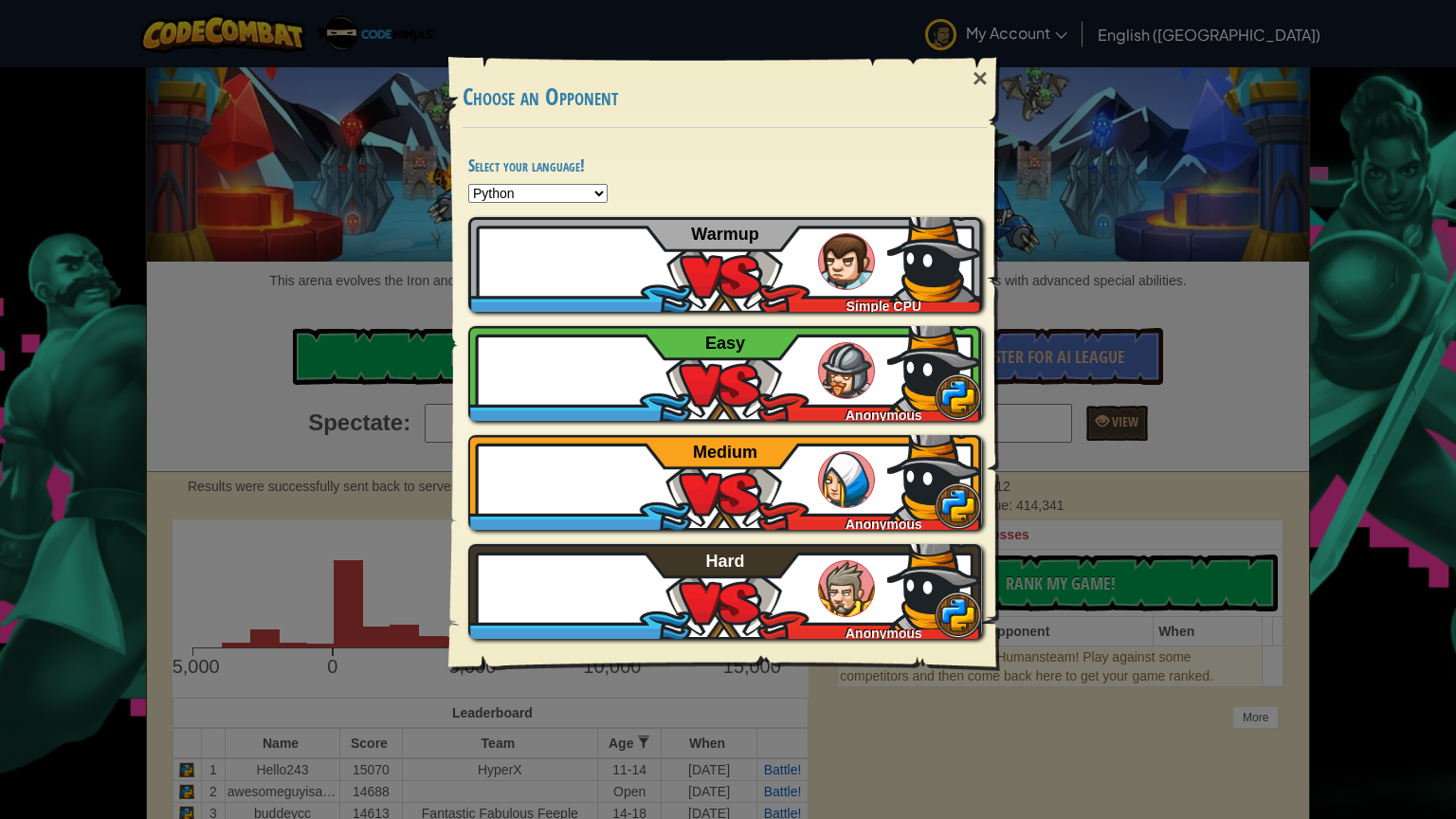 click on "× Choose an Opponent Select your language! Python JavaScript CoffeeScript Lua C++ Java (Experimental) Play Tutorial Recommended if you've never played before Skip Tutorial Dino.[PERSON_NAME] Simple CPU Warmup Dino.[PERSON_NAME] Anonymous Easy Dino.[PERSON_NAME] Anonymous Medium Dino.[PERSON_NAME] Anonymous Hard Reticulating Splines..." at bounding box center [728, 410] 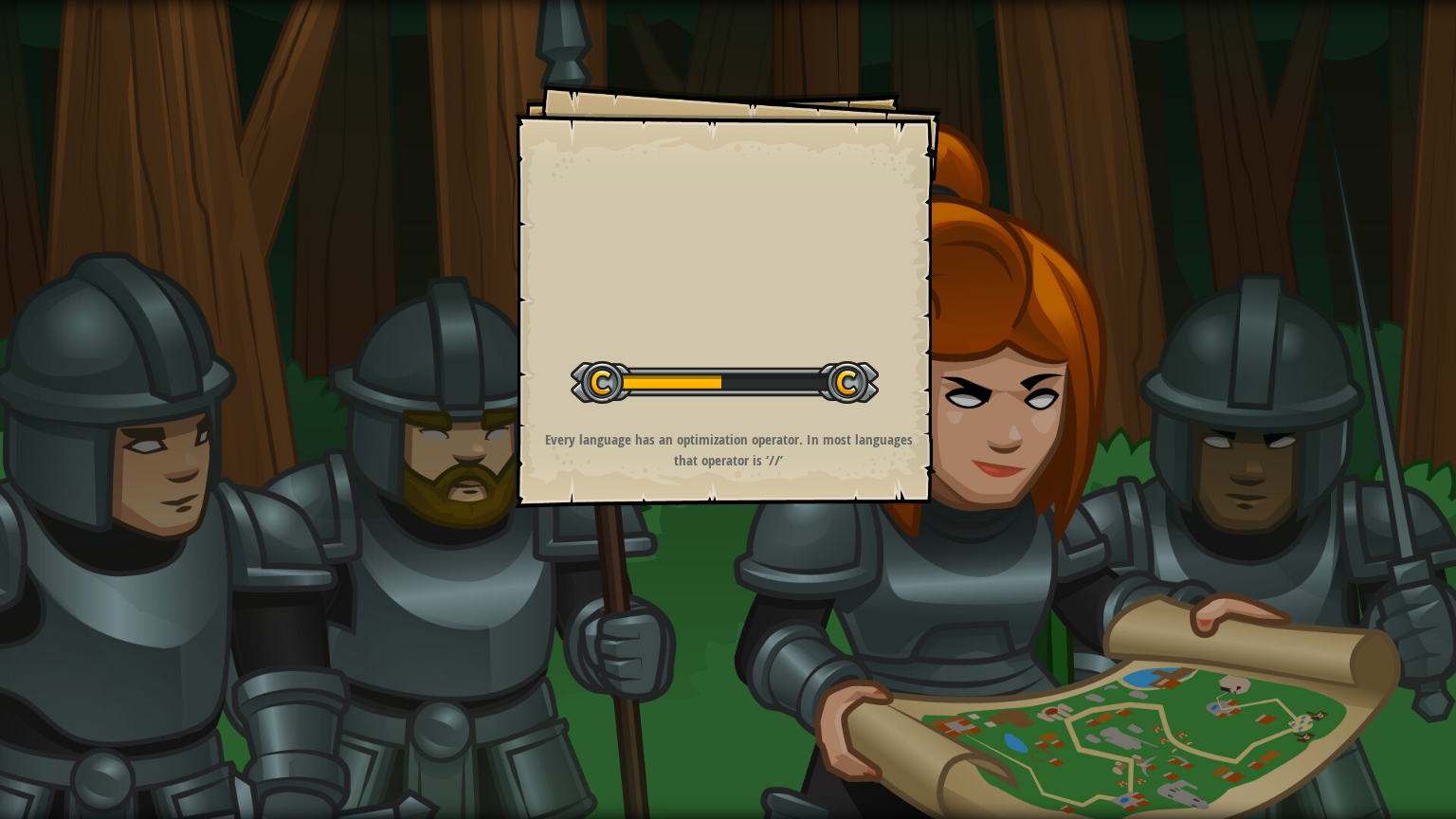 scroll, scrollTop: 0, scrollLeft: 0, axis: both 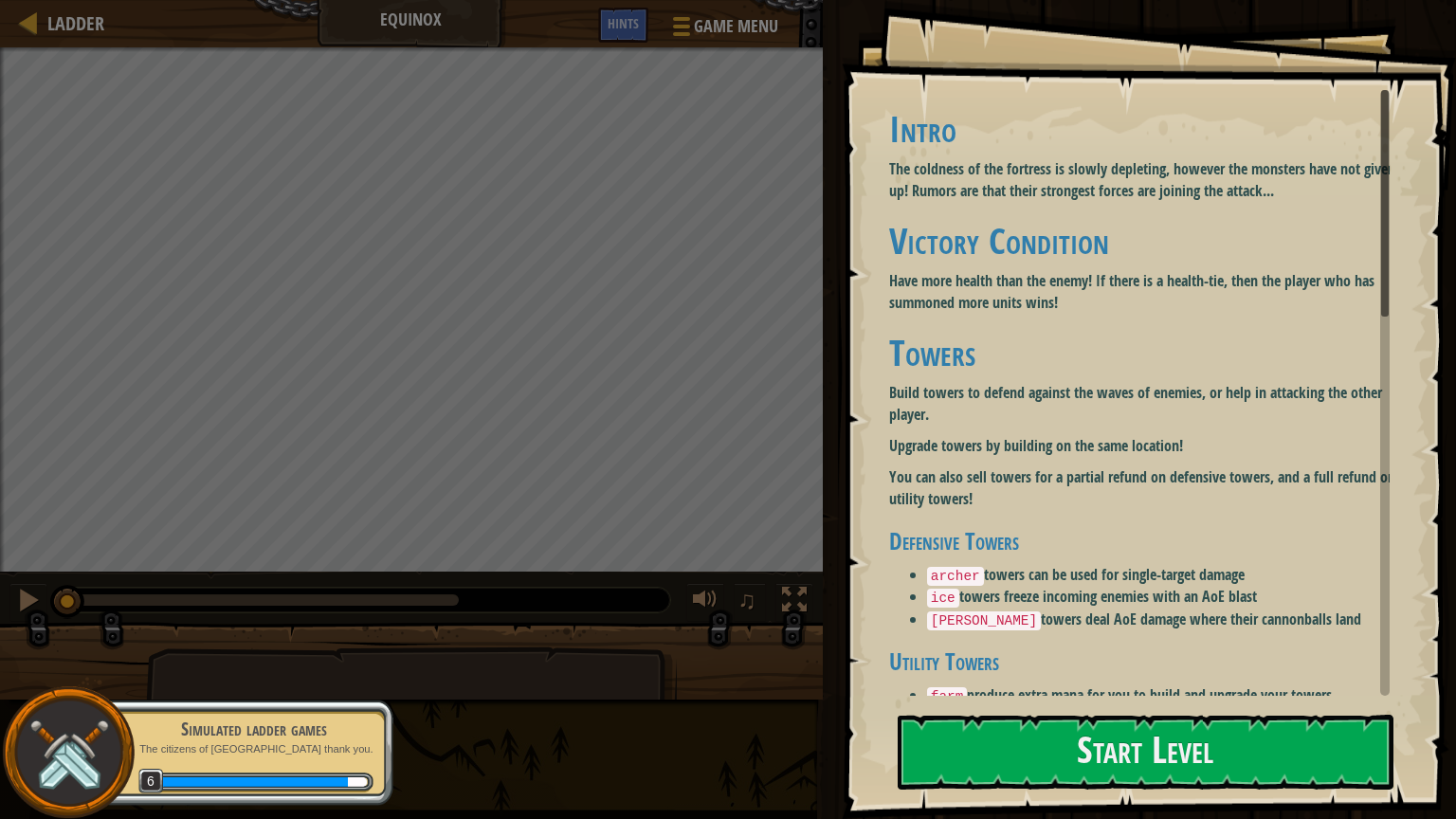 click on "farm  produce extra mana for you to build and upgrade your towers" at bounding box center [1165, 696] 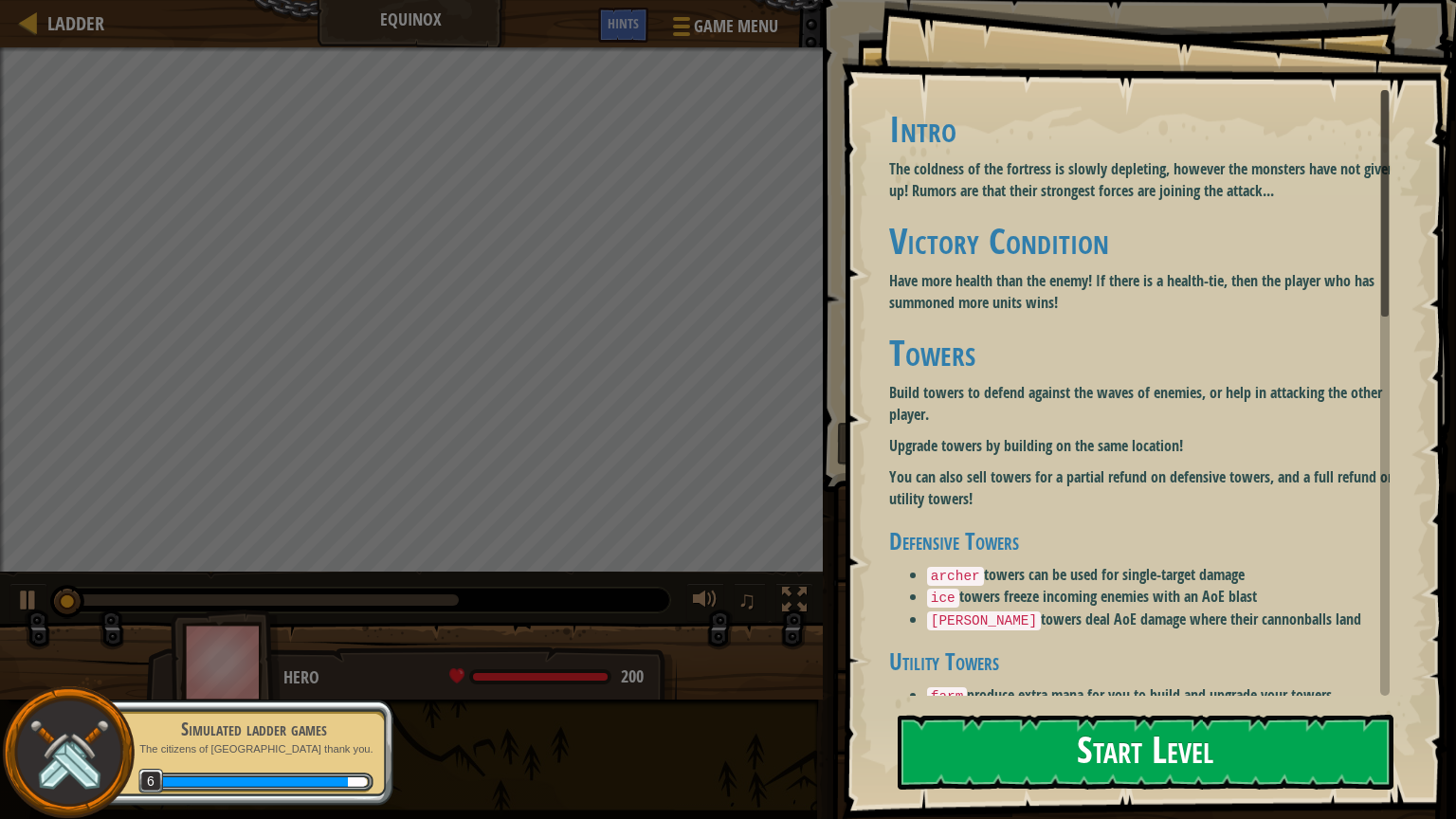 drag, startPoint x: 1088, startPoint y: 718, endPoint x: 1114, endPoint y: 730, distance: 28.635642 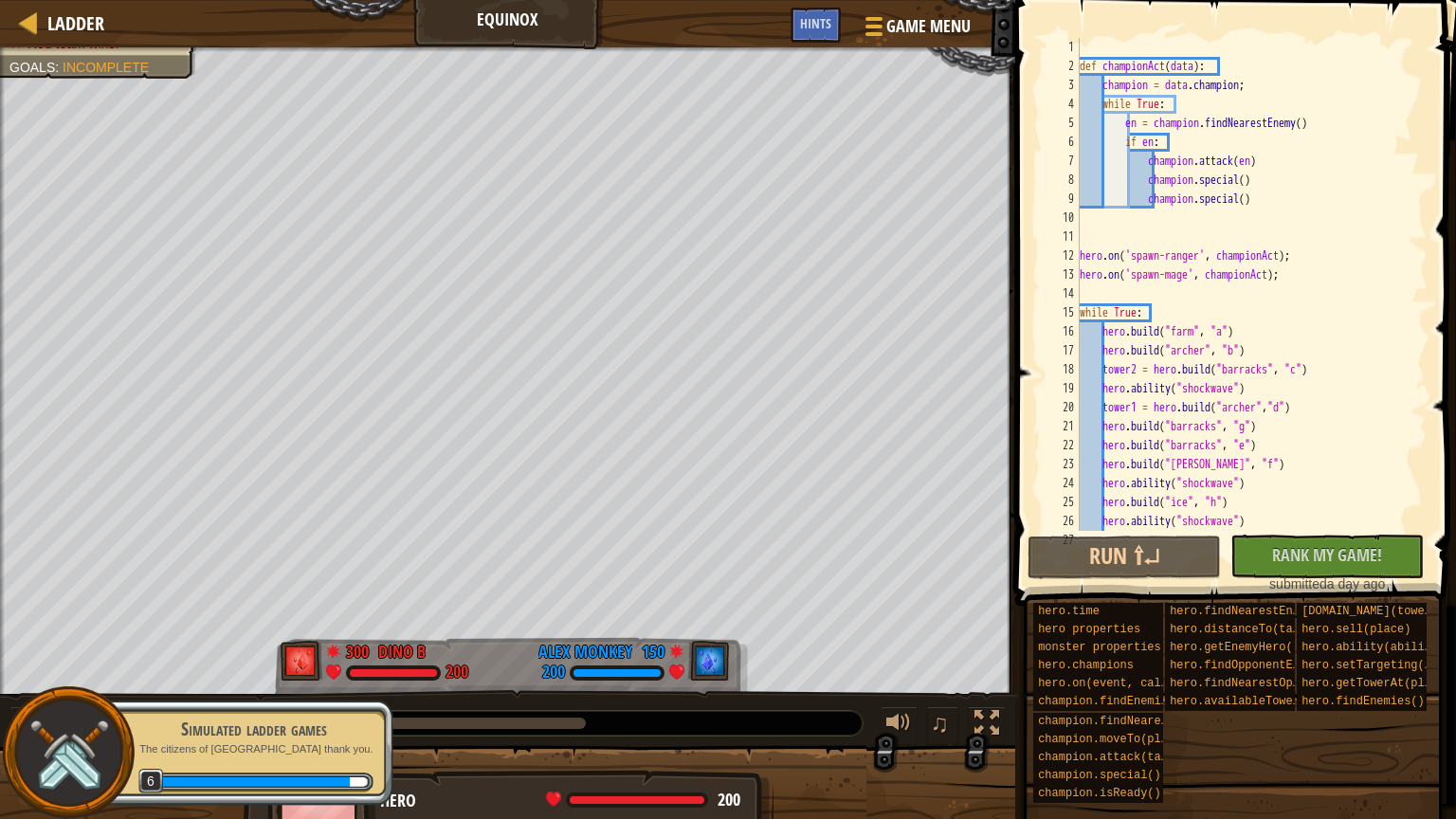 drag, startPoint x: 32, startPoint y: 80, endPoint x: 0, endPoint y: 100, distance: 37.735925 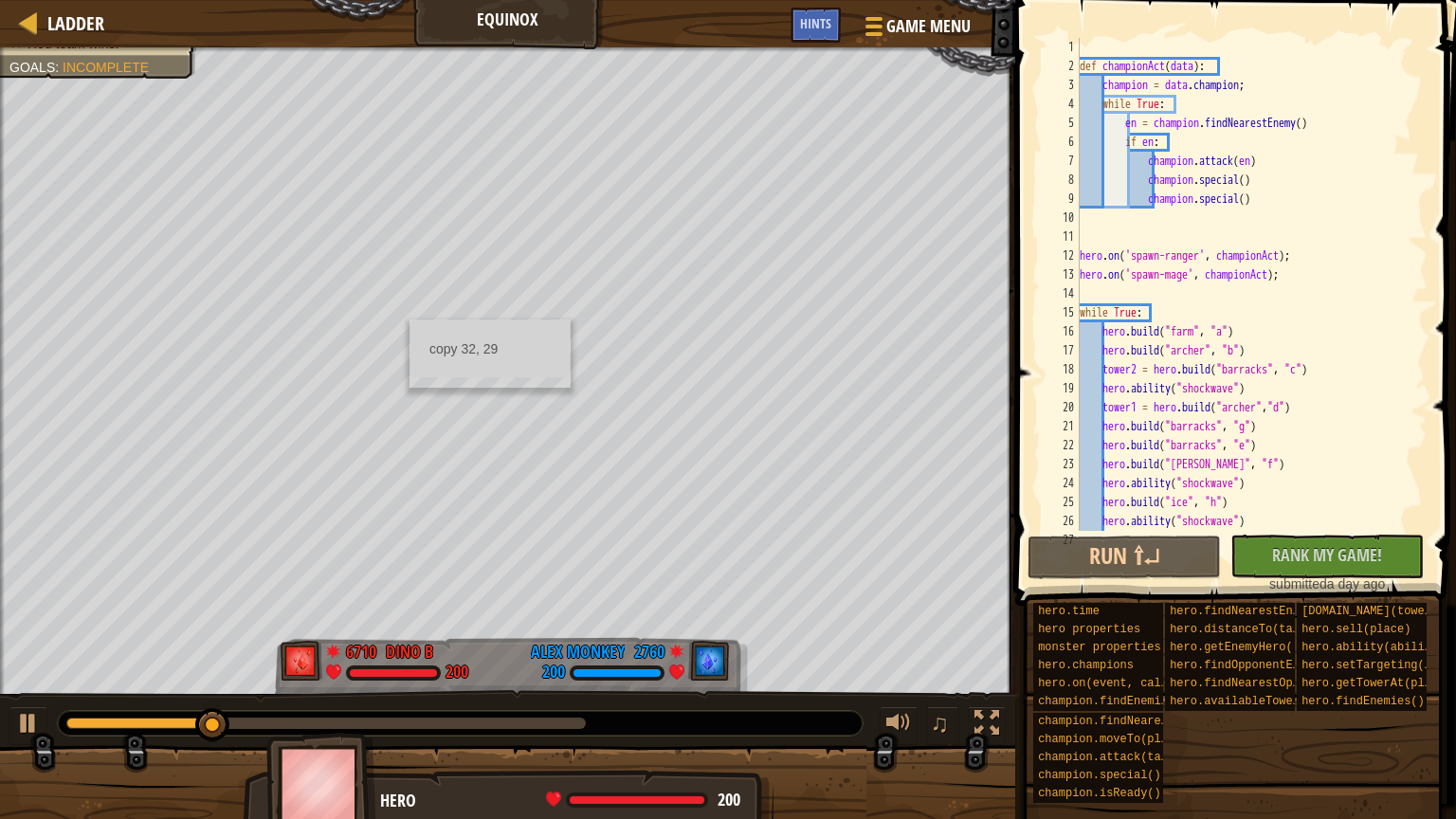 click on "Red team wins. Goals : Incomplete" at bounding box center [507, 371] 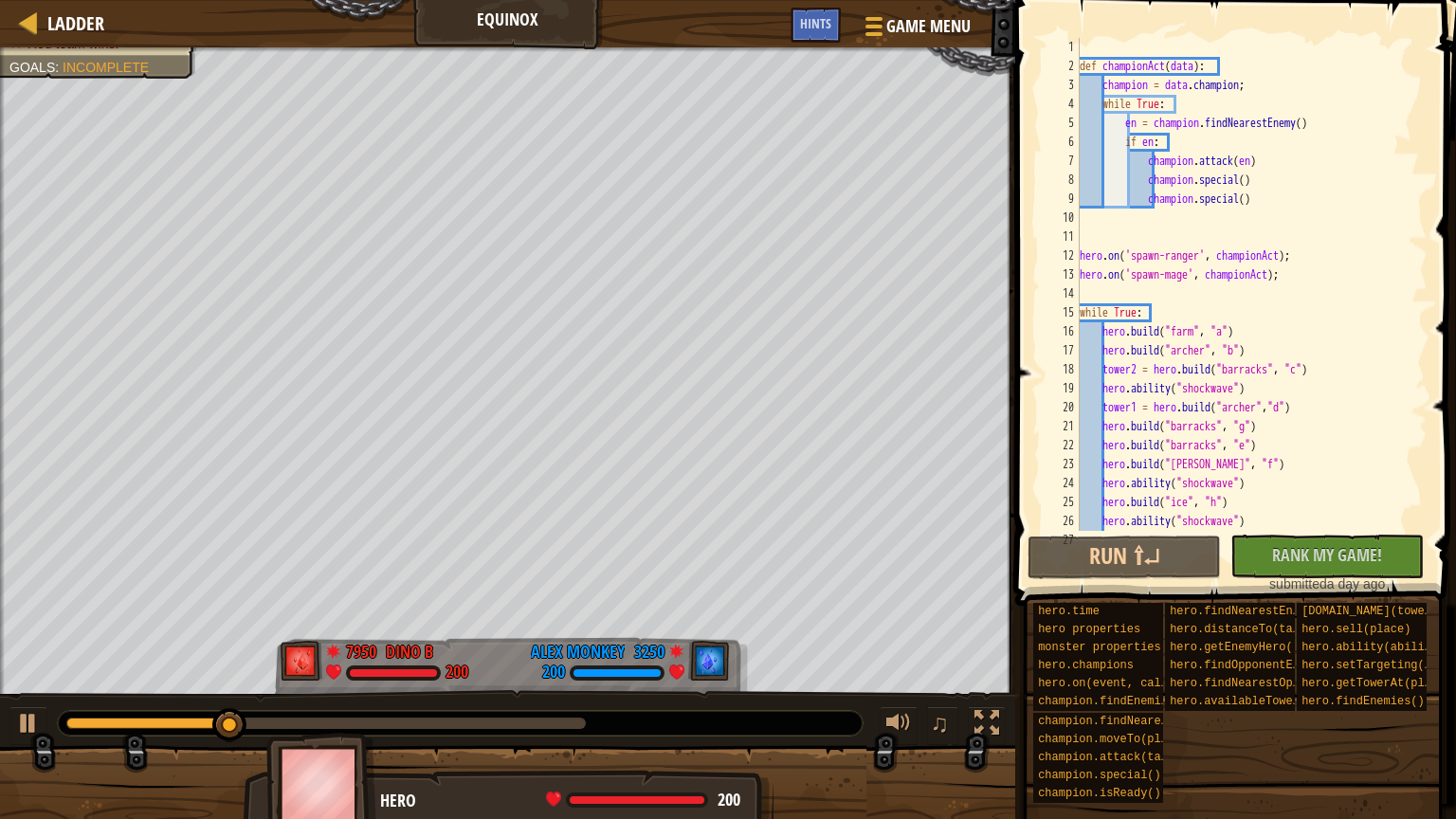 click on "Ladder equinox Game Menu Done Hints 1     הההההההההההההההההההההההההההההההההההההההההההההההההההההההההההההההההההההההההההההההההההההההההההההההההההההההההההההההההההההההההההההההההההההההההההההההההההההההההההההההההההההההההההההההההההההההההההההההההההההההההההההההההההההההההההההההההההההההההההההההההההההההההההההההה XXXXXXXXXXXXXXXXXXXXXXXXXXXXXXXXXXXXXXXXXXXXXXXXXXXXXXXXXXXXXXXXXXXXXXXXXXXXXXXXXXXXXXXXXXXXXXXXXXXXXXXXXXXXXXXXXXXXXXXXXXXXXXXXXXXXXXXXXXXXXXXXXXXXXXXXXXXXXXXXXXXXXXXXXXXXXXXXXXXXXXXXXXXXXXXXXXXXXXXXXXXXXXXXXXXXXXXXXXXXXXXXXXXXXXXXXXXXXXXXXXXXXXXXXXXXXXXX Solution × Hints 1 2 3 4 5 6 7 8 9 10 11 12 13 14 15 16 17 18 19 20 21 22 23 24 25 26 27 def   championAct ( data ) :      champion   =   data . champion ;      while   True :          en   =   champion . ( )" at bounding box center [728, 410] 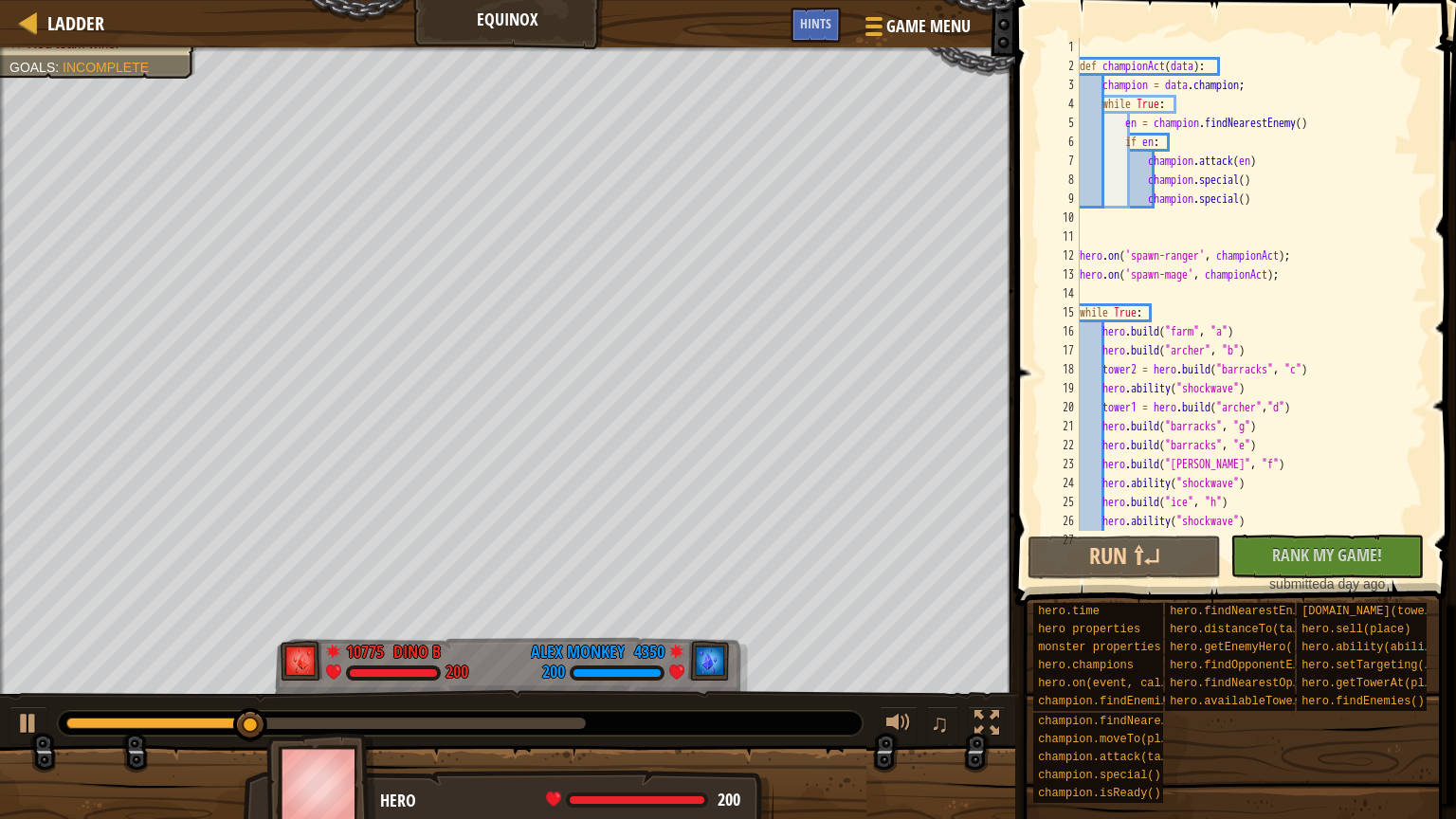 click on "Red team wins. Goals : Incomplete" at bounding box center (507, 371) 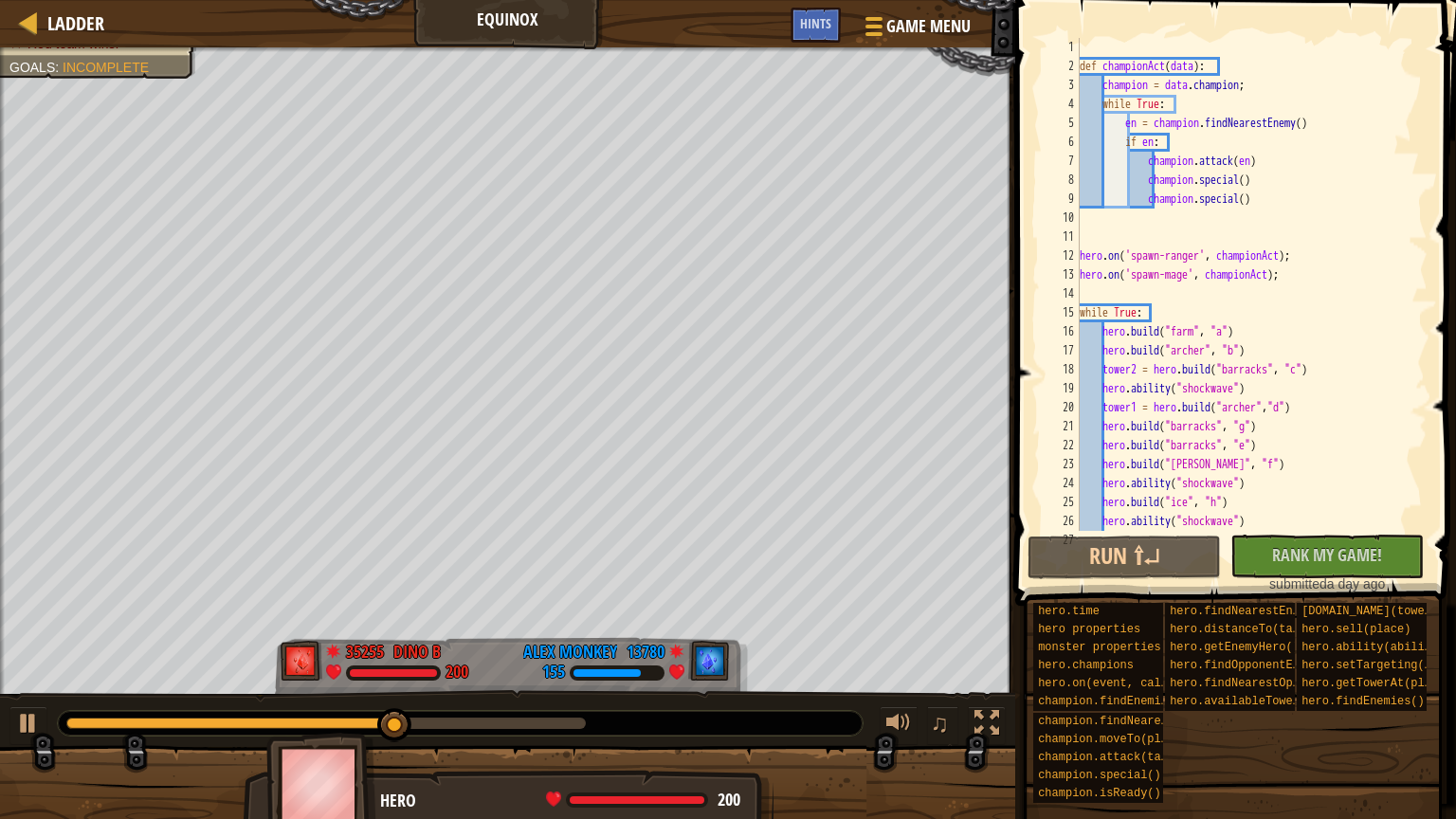 click on "copy 29, 49" at bounding box center (0, 0) 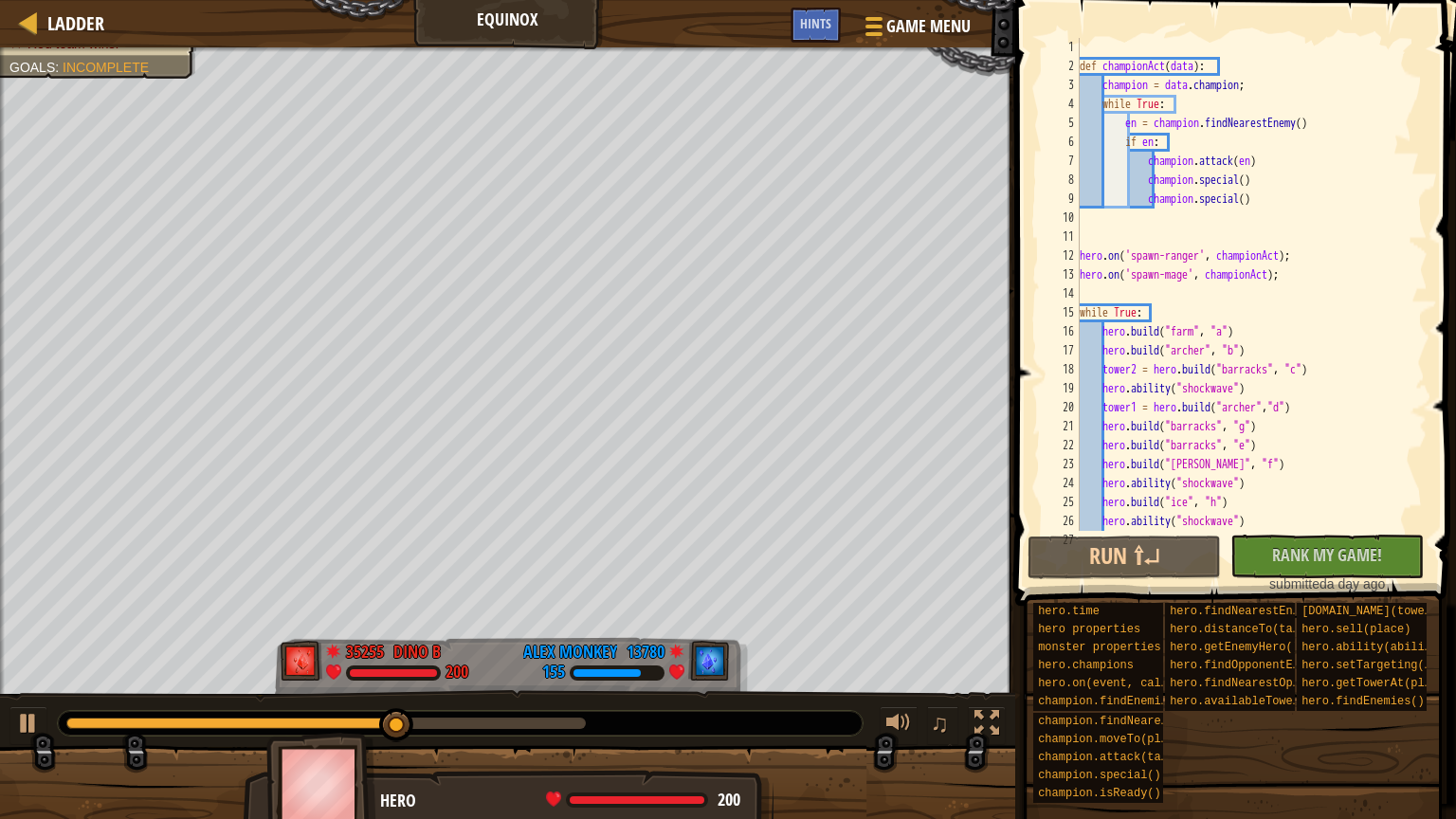click on "copy 27, 48" at bounding box center [0, 0] 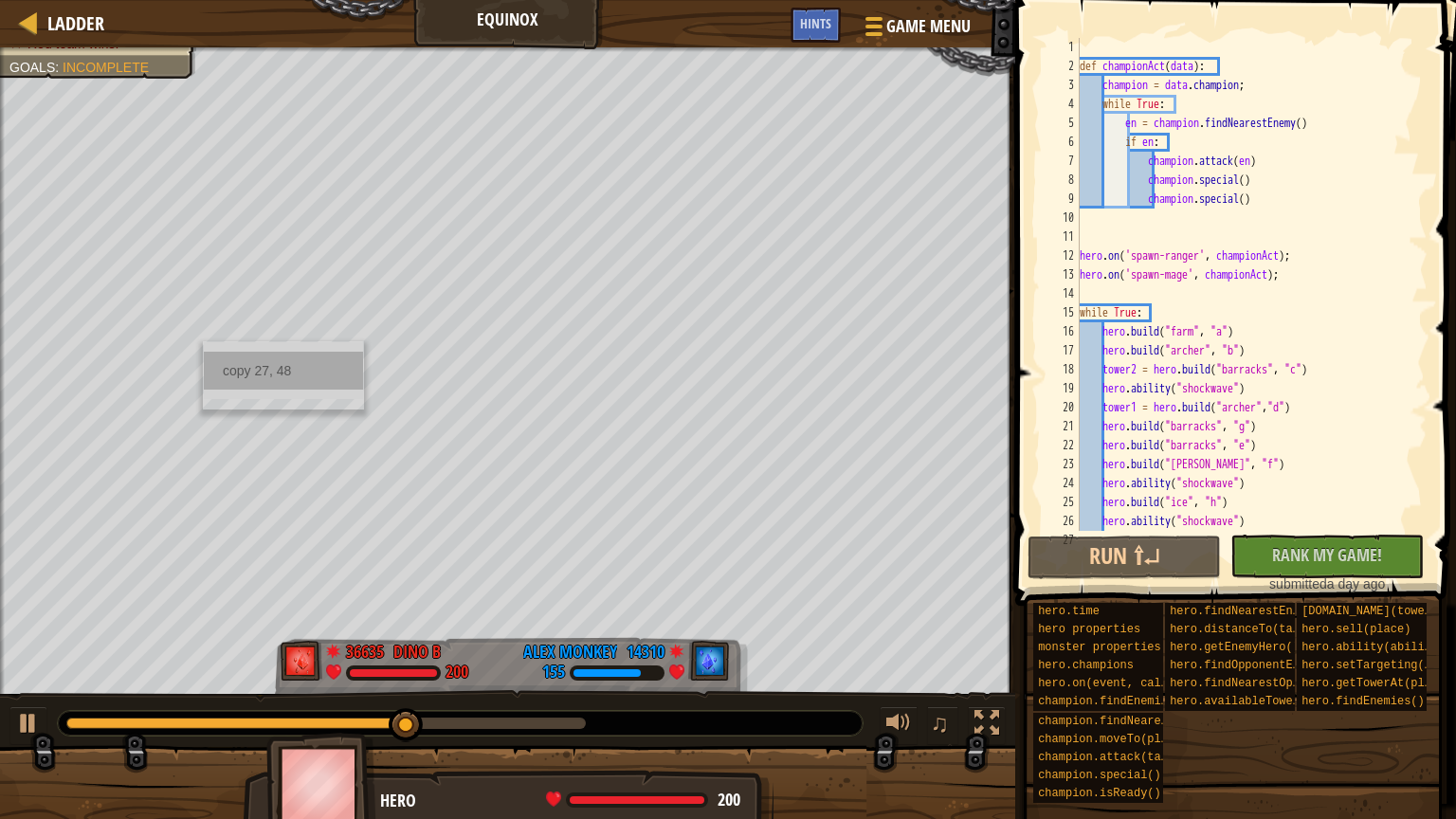 click on "copy 27, 48" at bounding box center (283, 371) 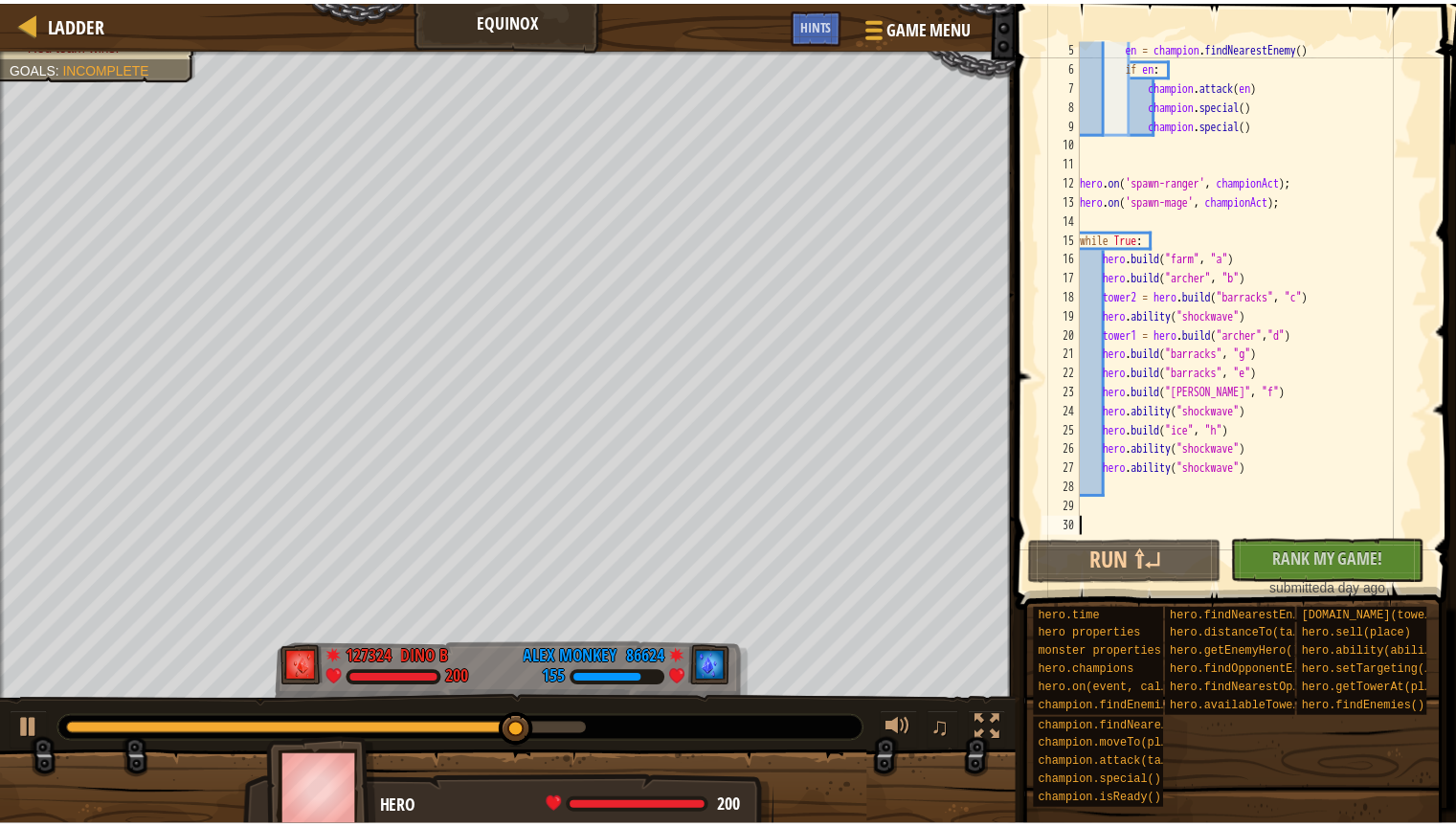 scroll, scrollTop: 77, scrollLeft: 0, axis: vertical 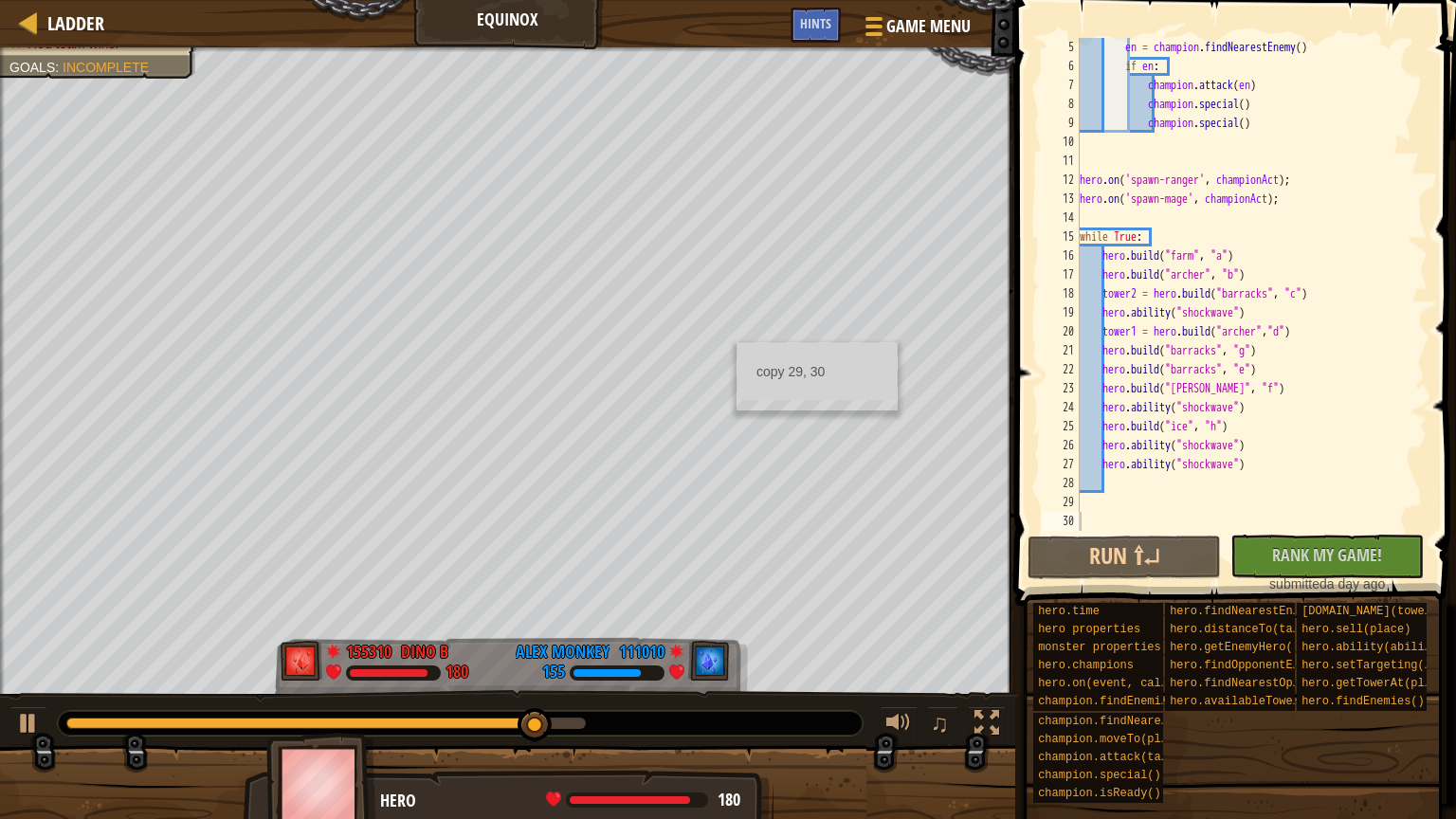 drag, startPoint x: 1138, startPoint y: 279, endPoint x: 1159, endPoint y: 277, distance: 21.095023 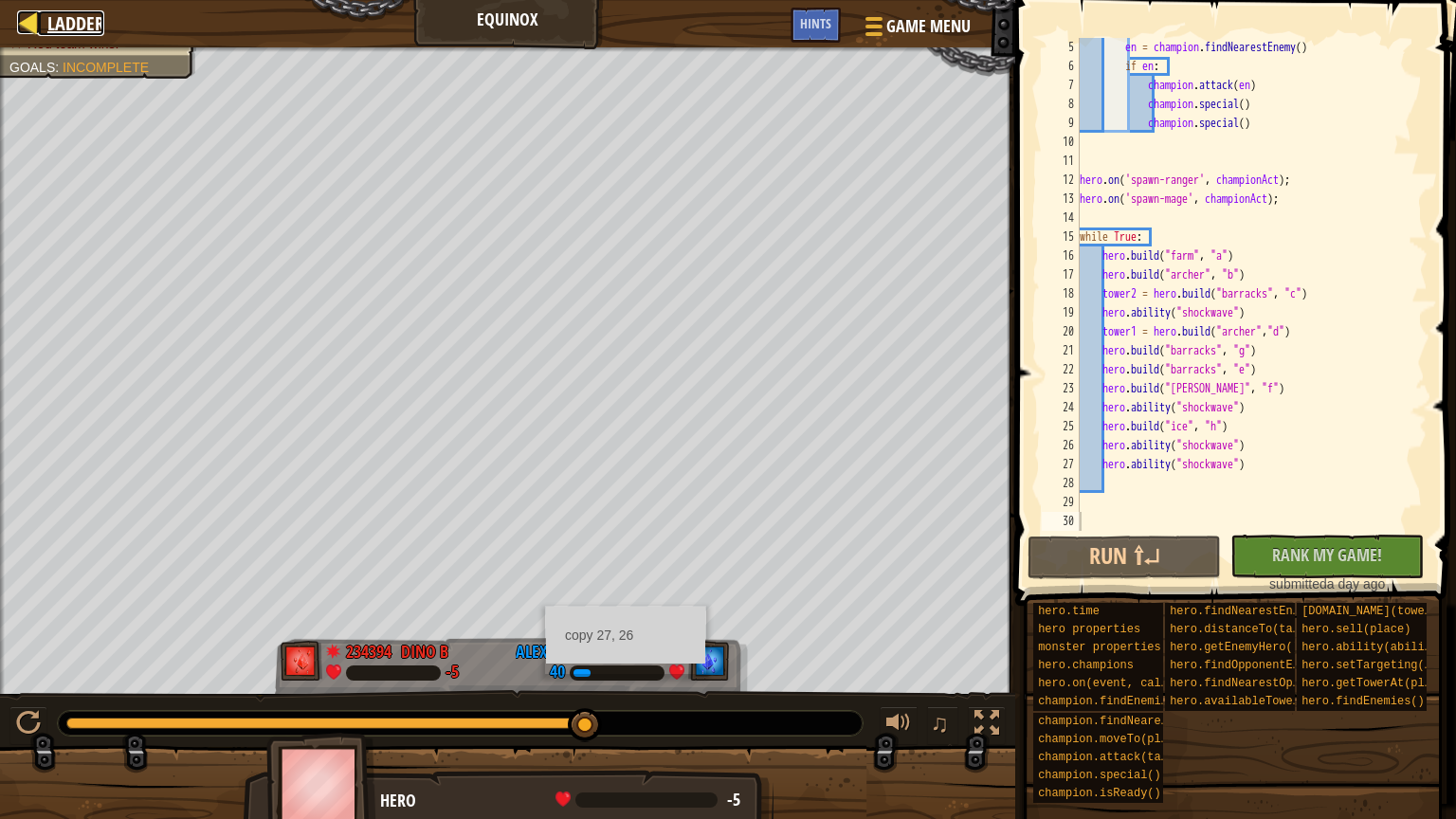 click on "Ladder" at bounding box center (76, 23) 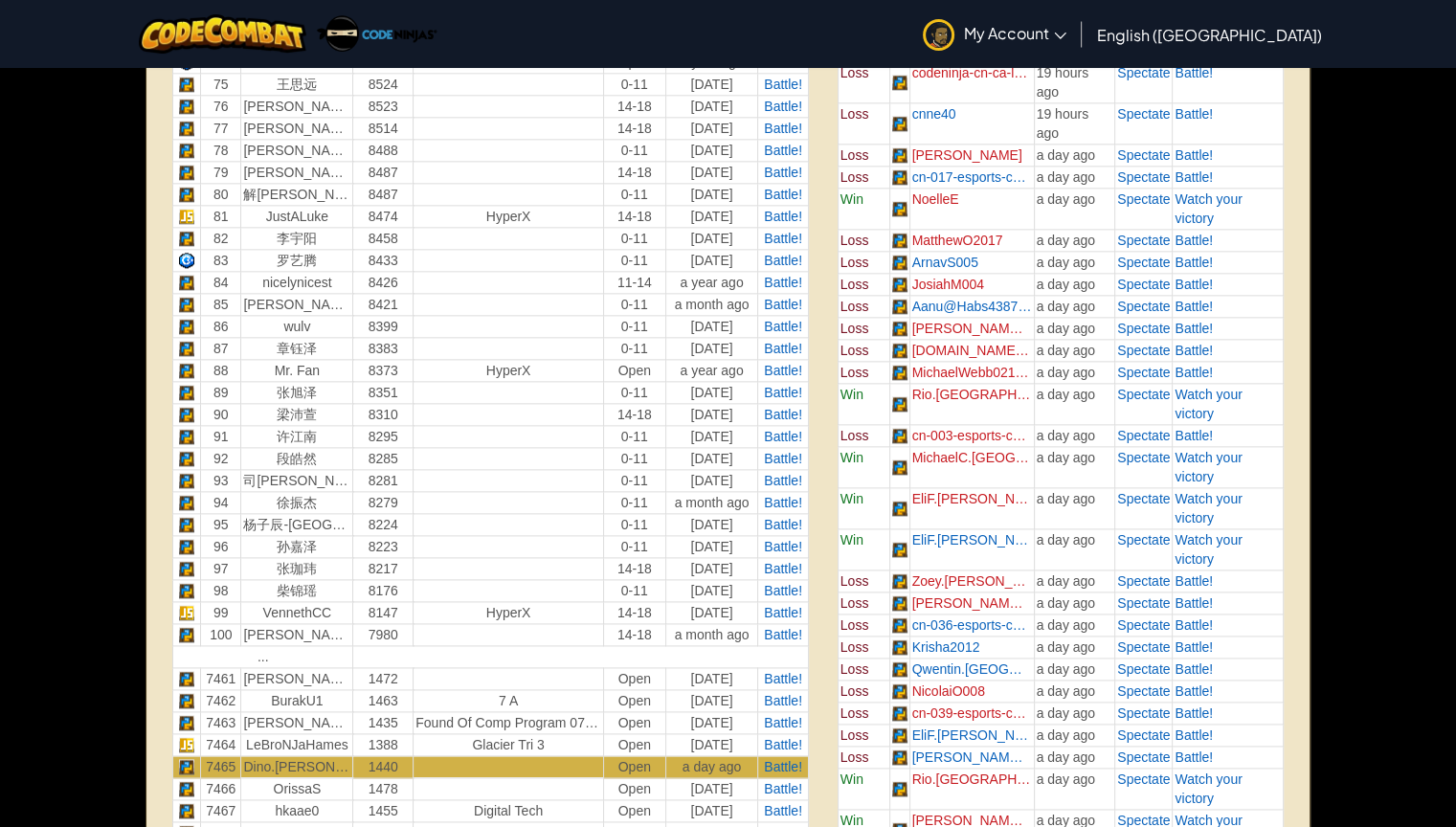 scroll, scrollTop: 2419, scrollLeft: 0, axis: vertical 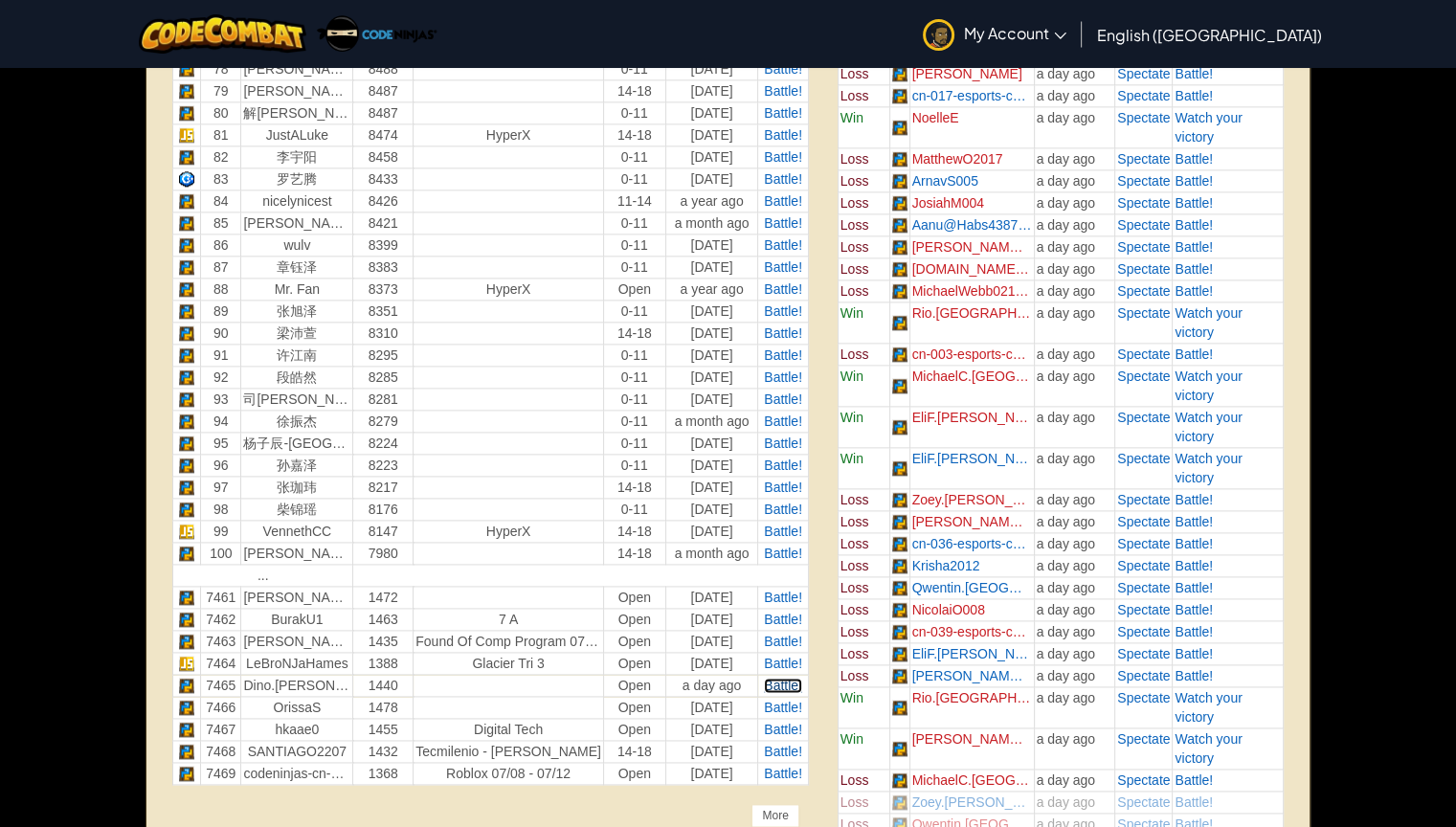 click on "Battle!" at bounding box center [783, 685] 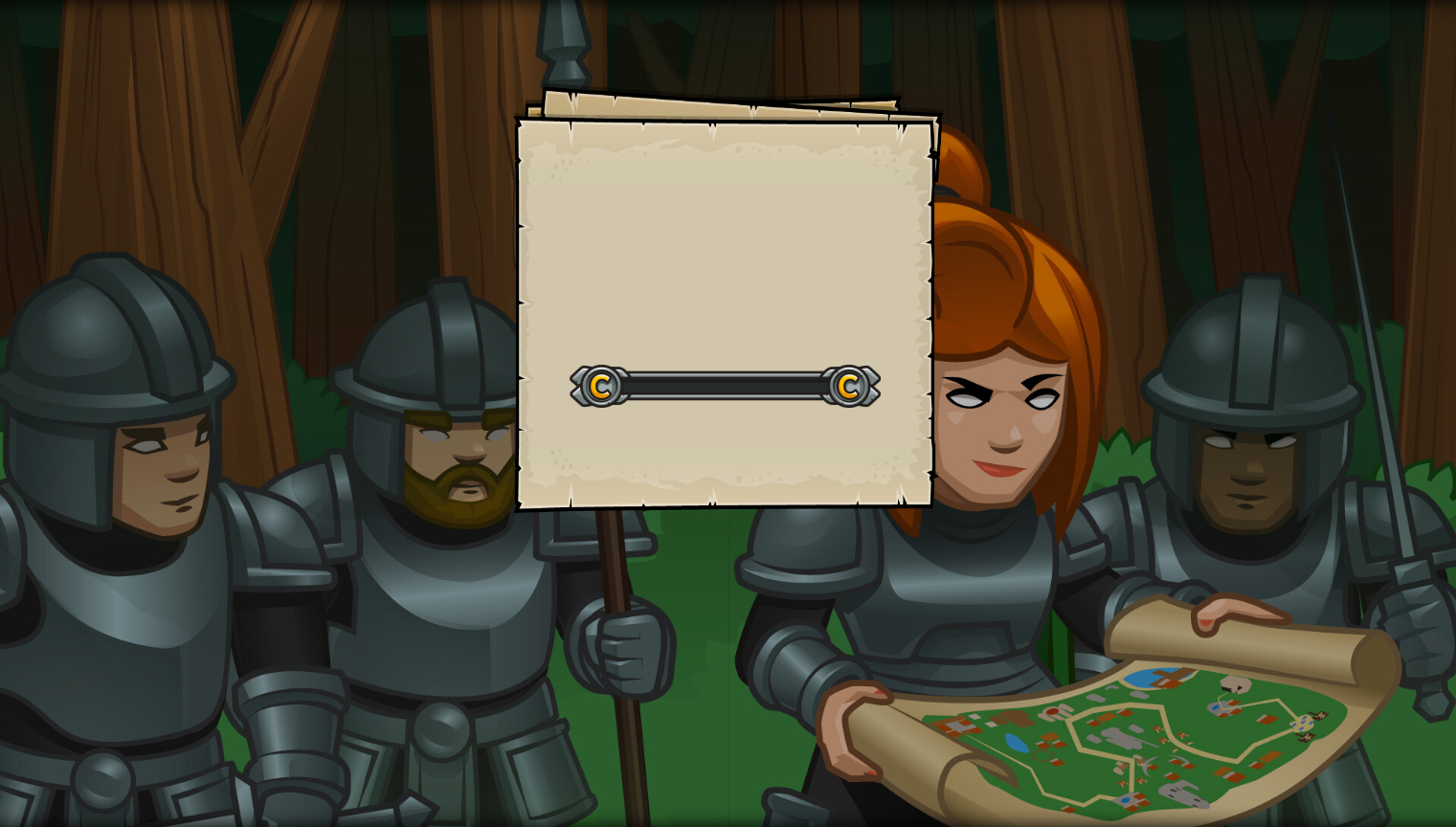 scroll, scrollTop: 0, scrollLeft: 0, axis: both 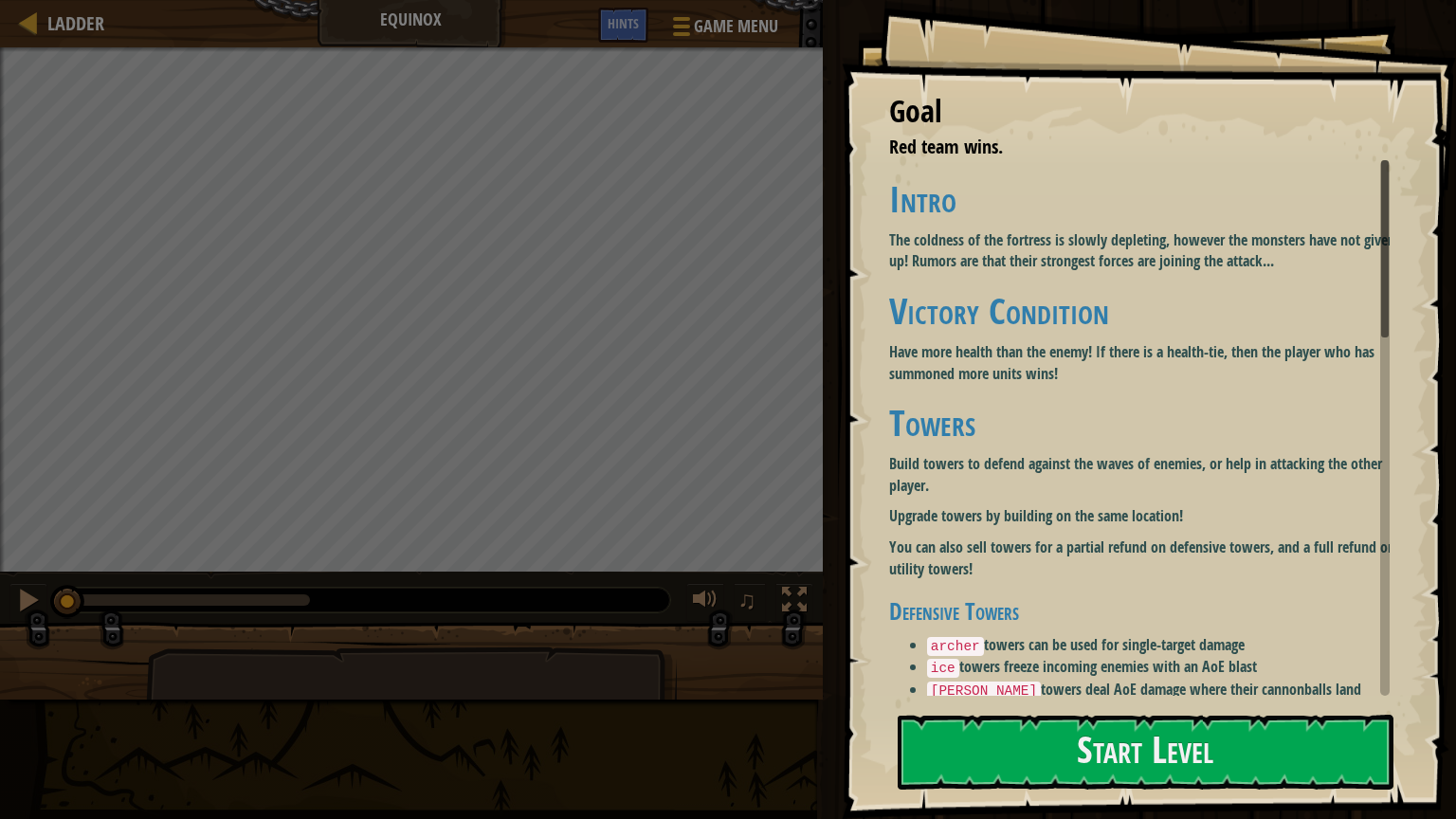 drag, startPoint x: 756, startPoint y: 601, endPoint x: 572, endPoint y: 753, distance: 238.66294 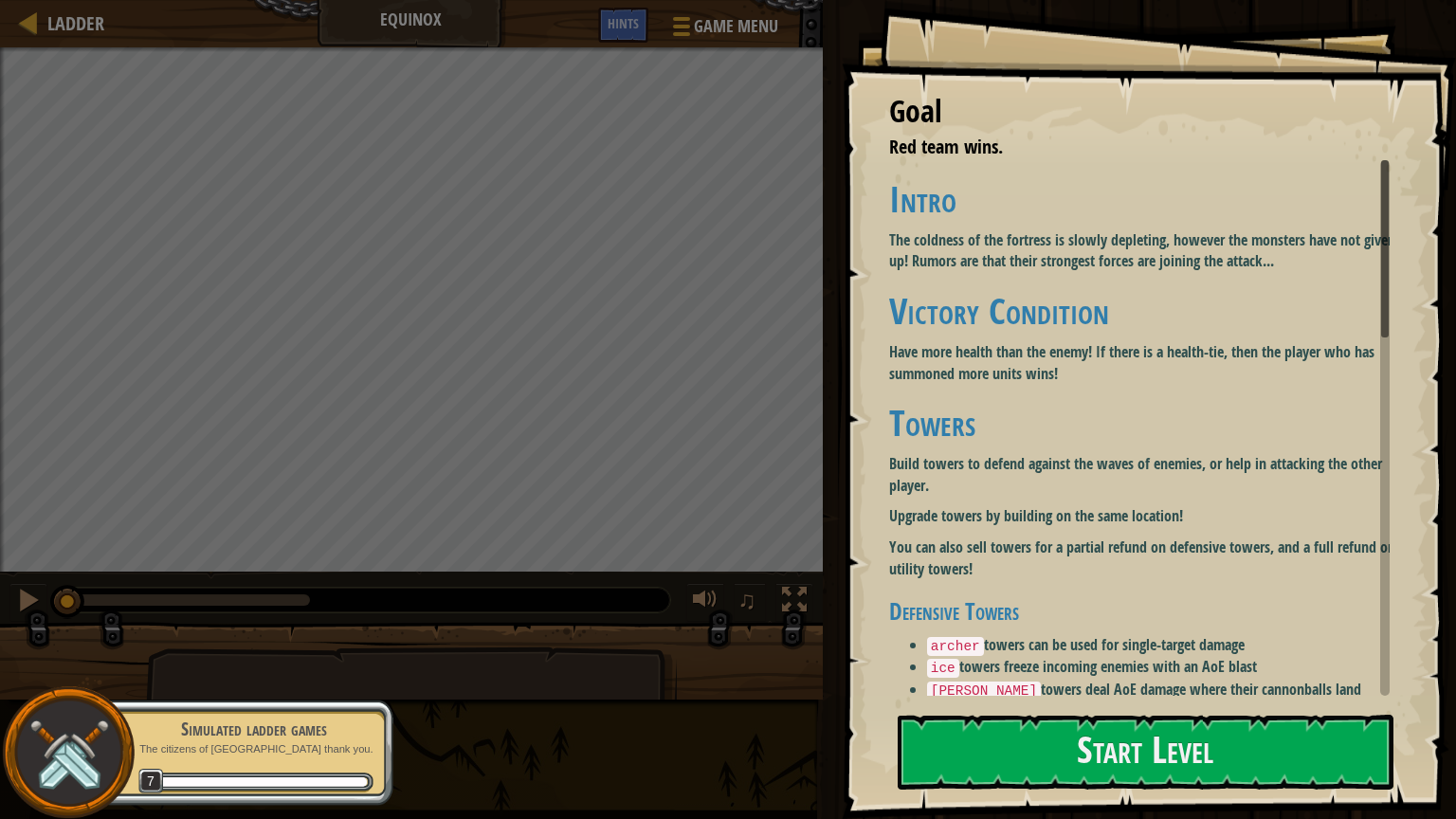click on "cannon  towers deal AoE damage where their cannonballs land" at bounding box center [1165, 690] 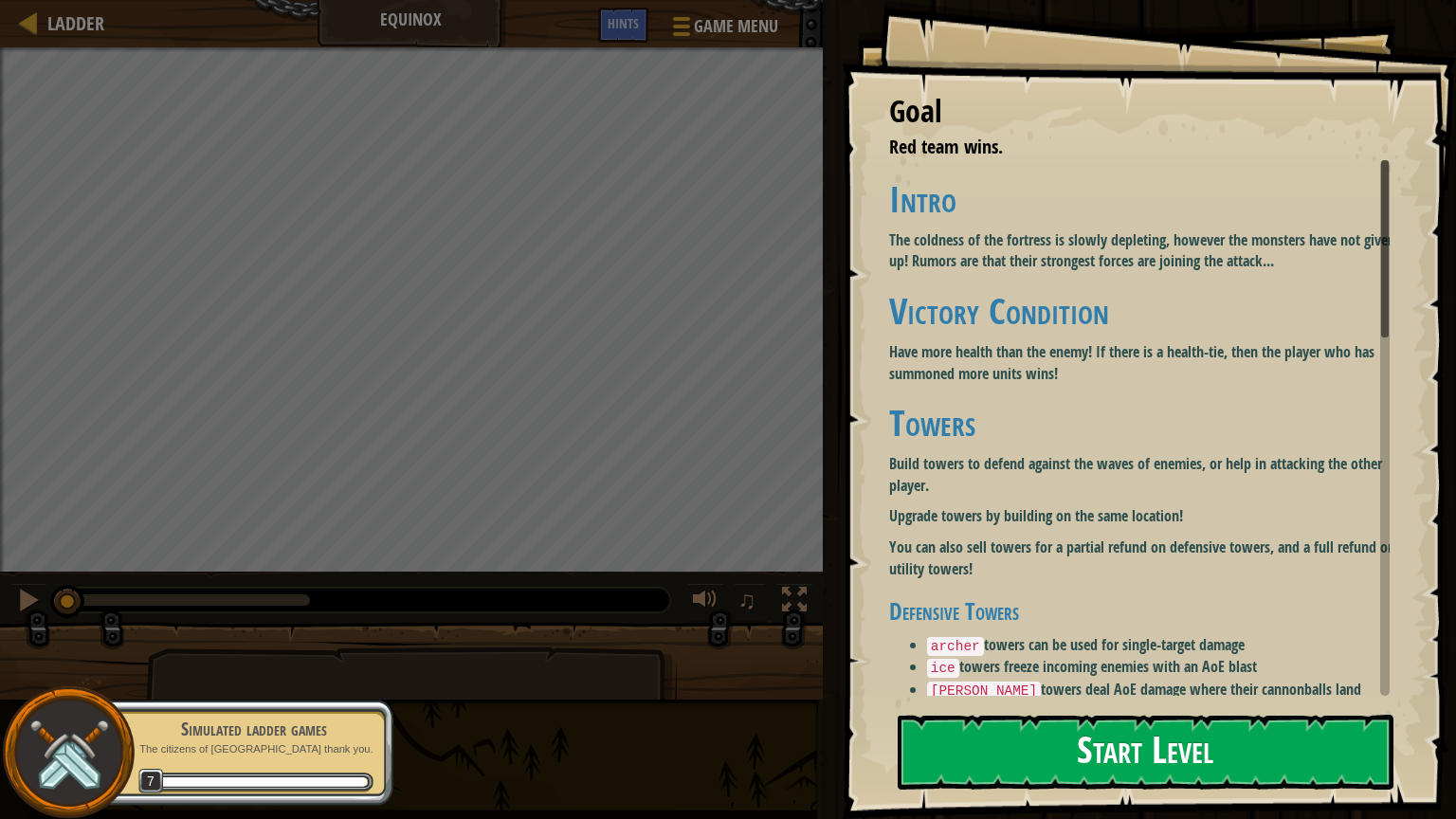 drag, startPoint x: 1033, startPoint y: 688, endPoint x: 936, endPoint y: 783, distance: 135.77187 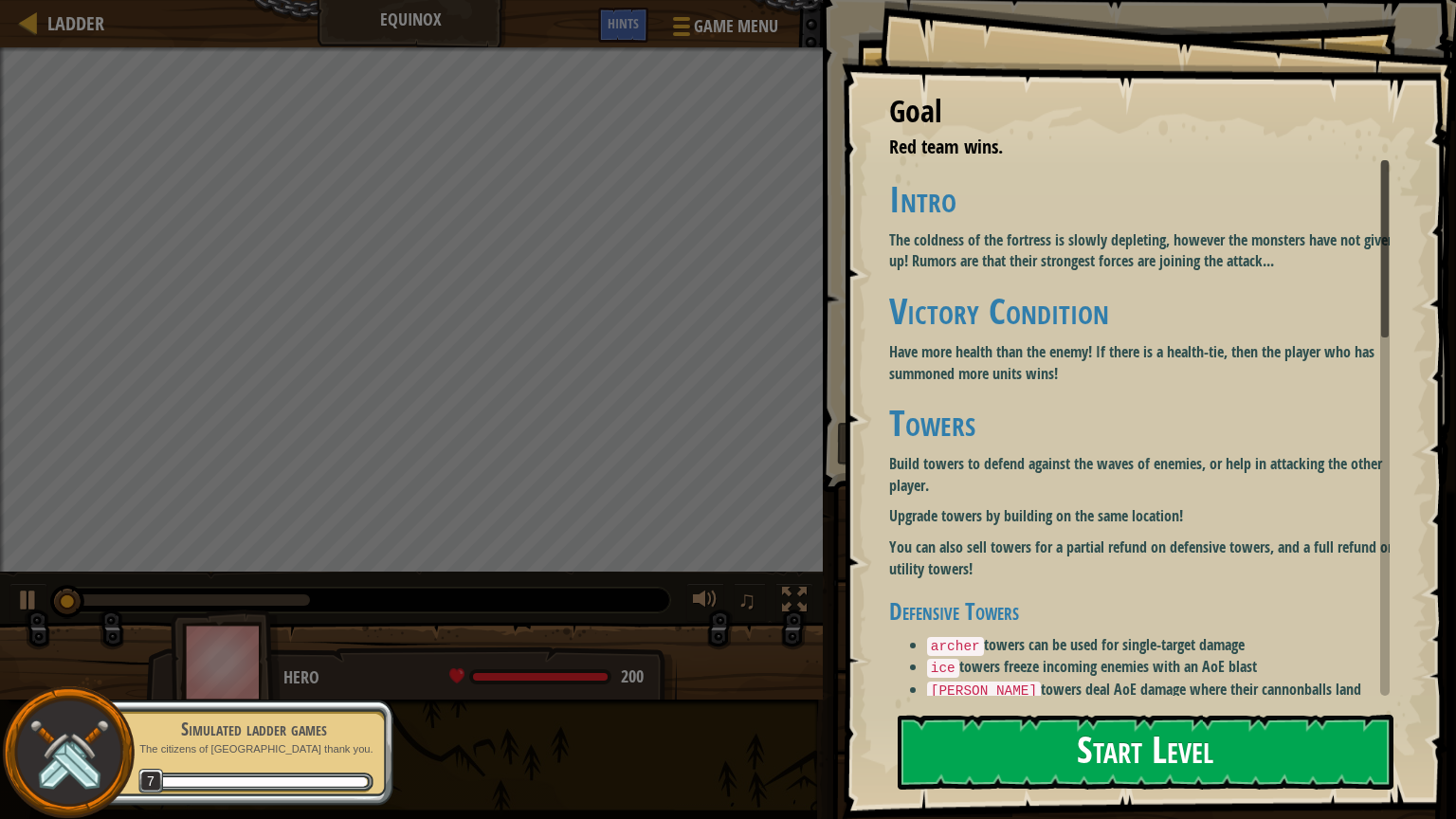 click on "Start Level" at bounding box center (1145, 752) 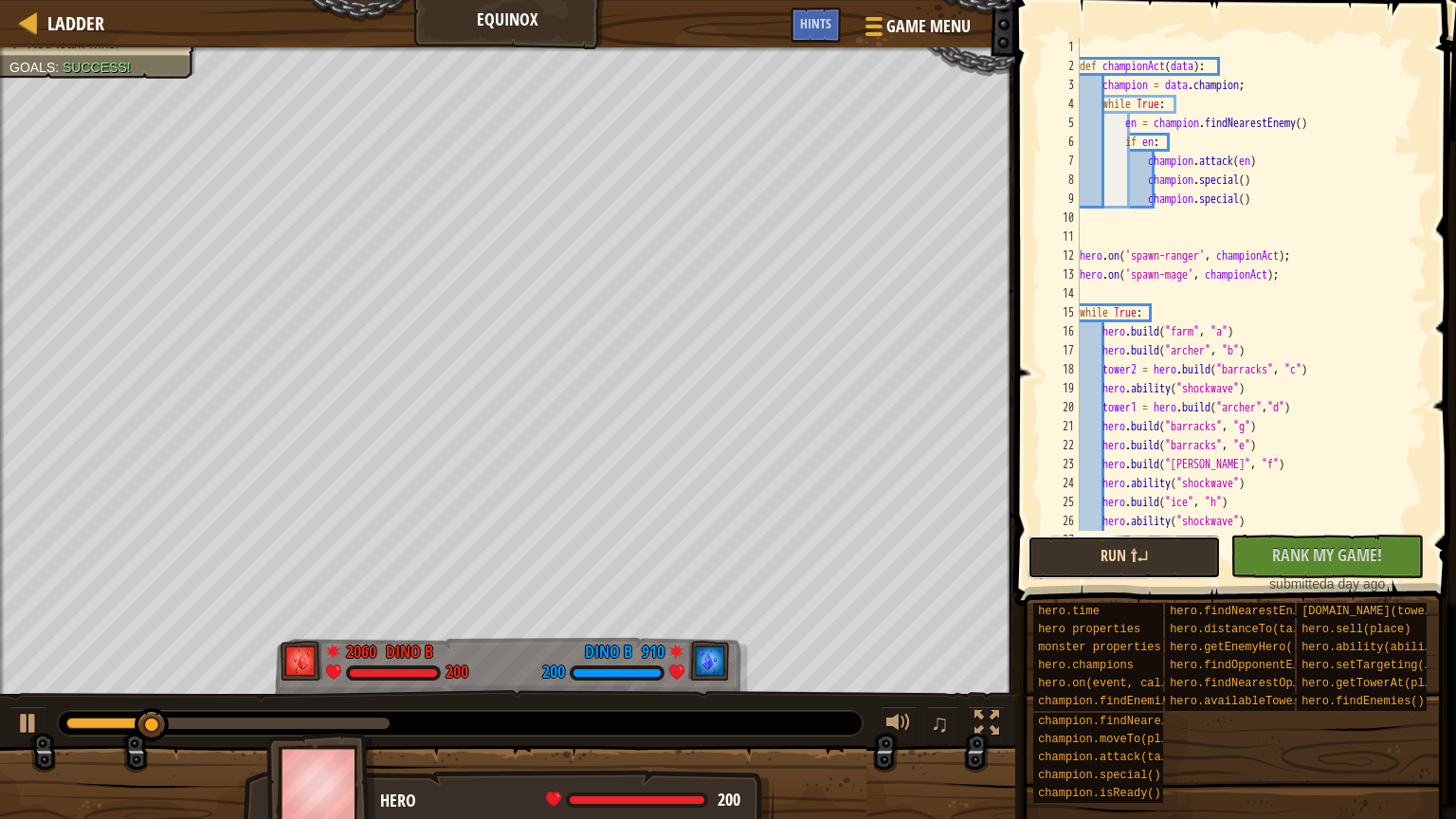 click on "Run ⇧↵" at bounding box center [1124, 557] 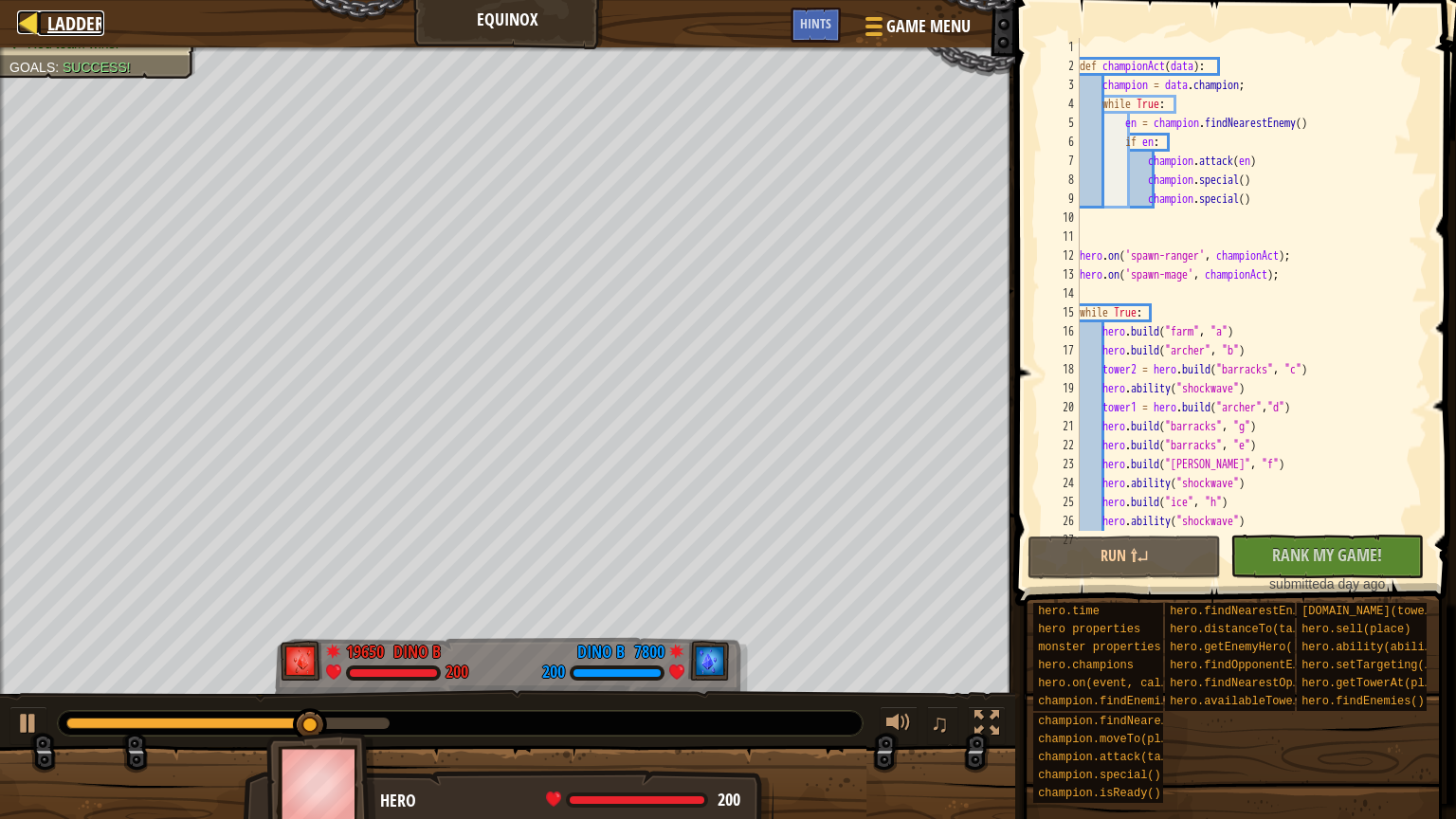 click at bounding box center (28, 22) 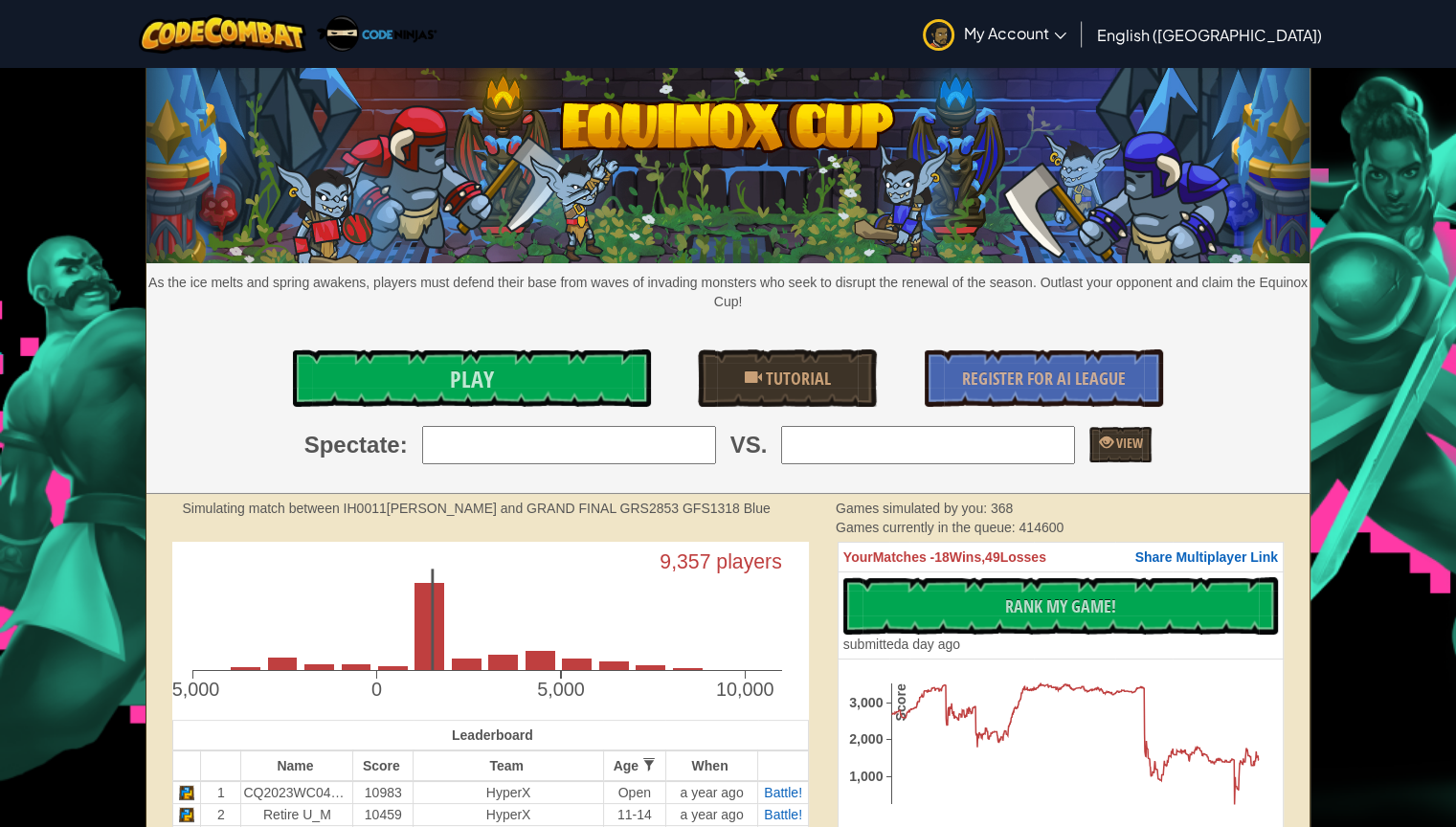 click on "Toggle navigation My Account Dino B Profile Settings Notifications Log Out English (US) English (US) English (UK) 简体中文 繁體中文 русский español (ES) español (América Latina) français Português (Portugal) Português (Brasil) العربية azərbaycan dili български език Català čeština dansk Deutsch (Deutschland) Deutsch (Österreich) Deutsch (Schweiz) Eesti Ελληνικά Esperanto Filipino فارسی Galego 한국어 ʻŌlelo Hawaiʻi עברית hrvatski jezik magyar Bahasa Indonesia Italiano қазақ тілі lietuvių kalba latviešu te reo Māori Македонски मानक हिन्दी Монгол хэл Bahasa Melayu မြန်မာစကား Nederlands (België) Nederlands (Nederland) 日本語 Norsk Bokmål Norsk Nynorsk O'zbekcha Polski limba română српски slovenčina slovenščina suomi Svenska ไทย Türkçe українська اُردُو Tiếng Việt 吴语 吳語
Play Tutorial Register for AI League Spectate : VS." at bounding box center (728, 1963) 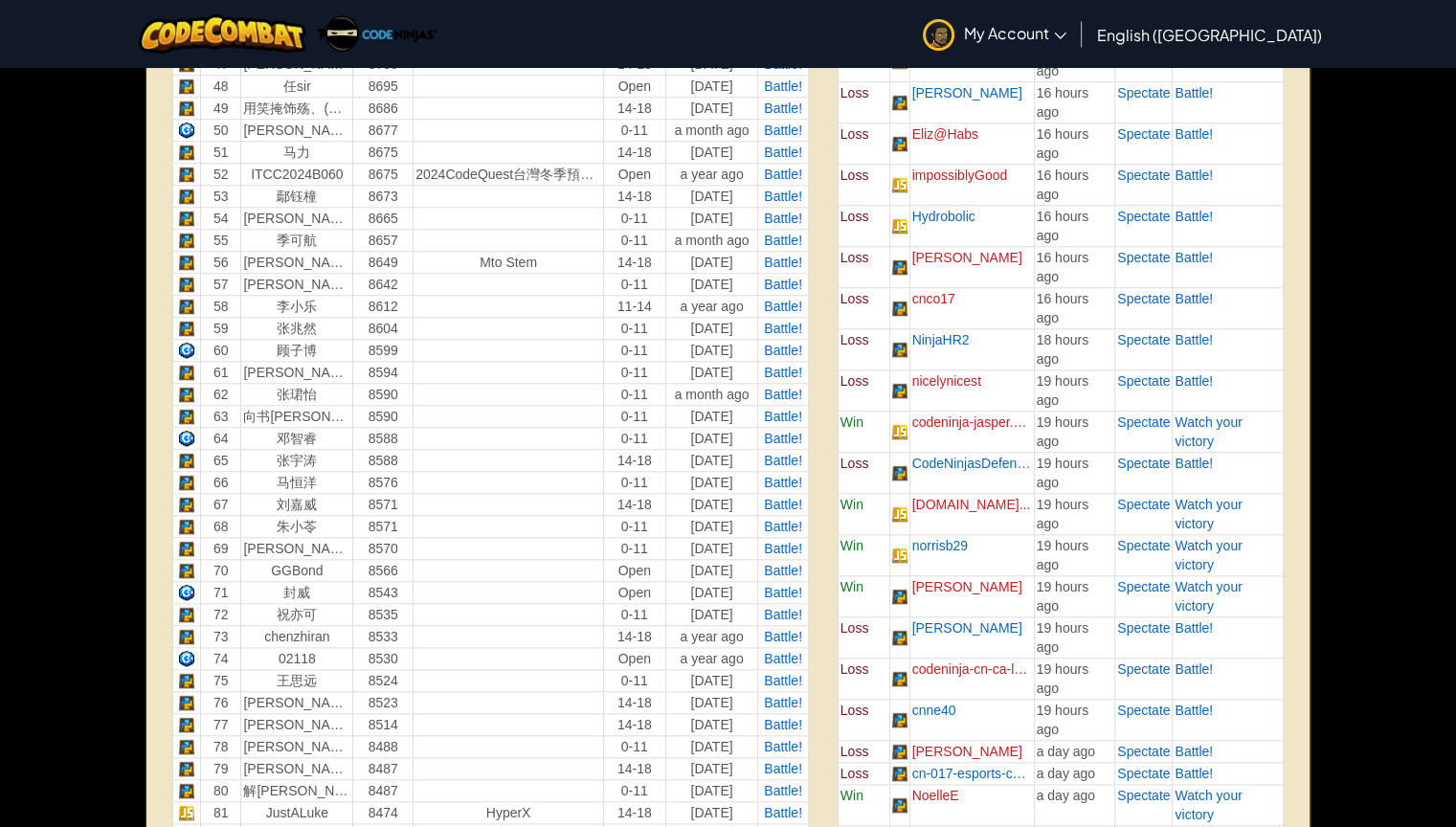 scroll, scrollTop: 1653, scrollLeft: 0, axis: vertical 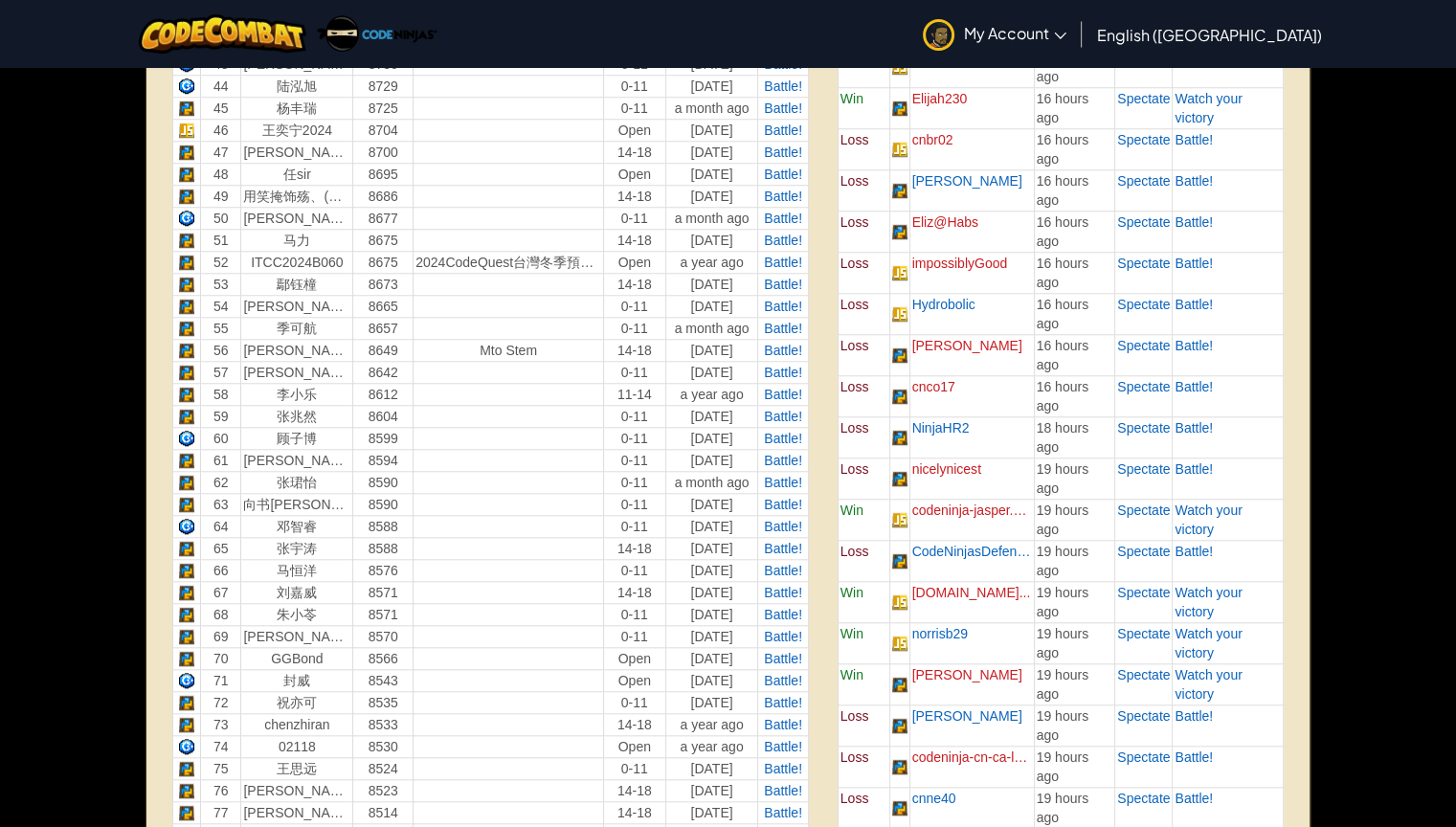 click on "a day ago" at bounding box center (1074, 924) 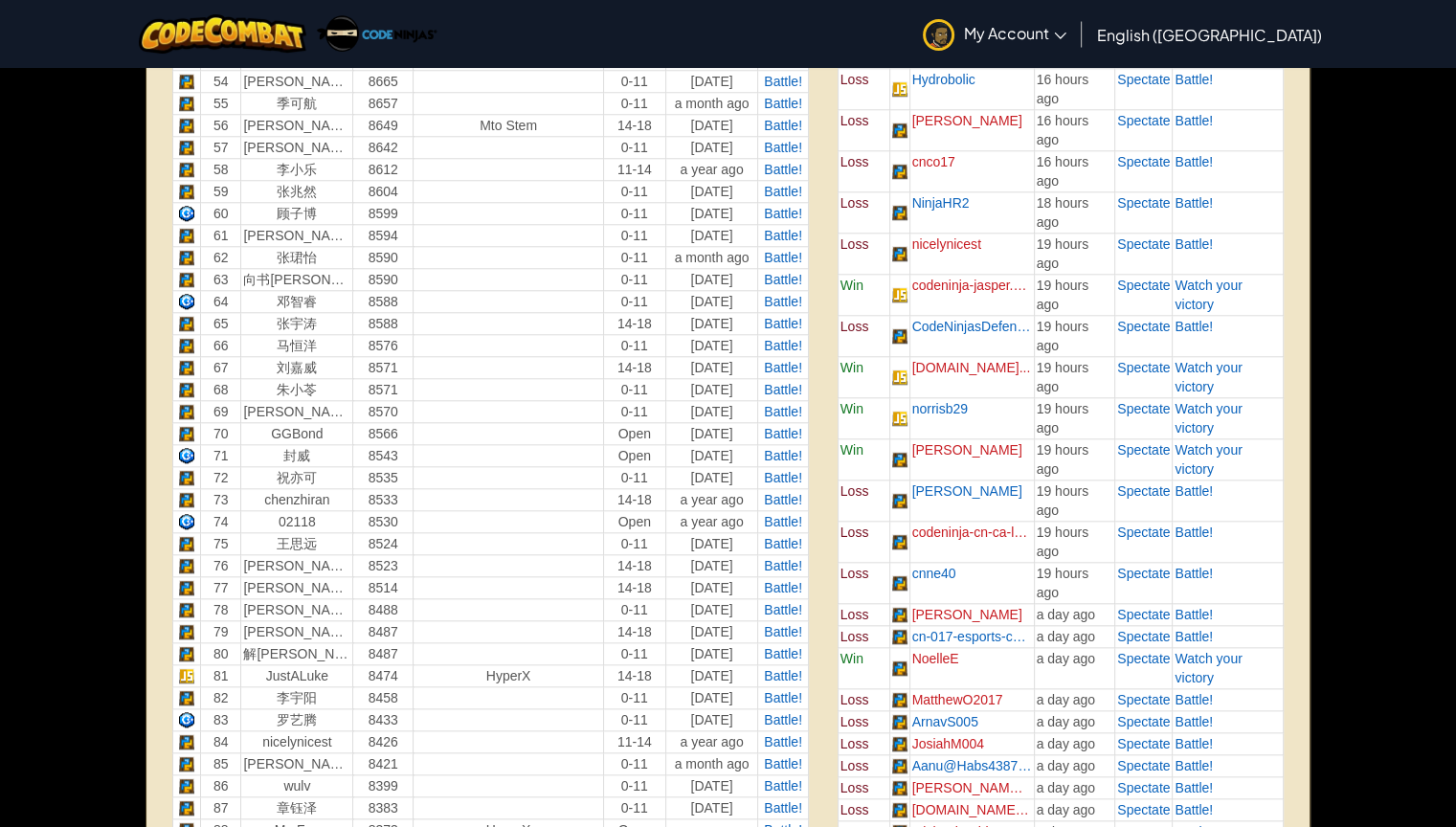 scroll, scrollTop: 1844, scrollLeft: 0, axis: vertical 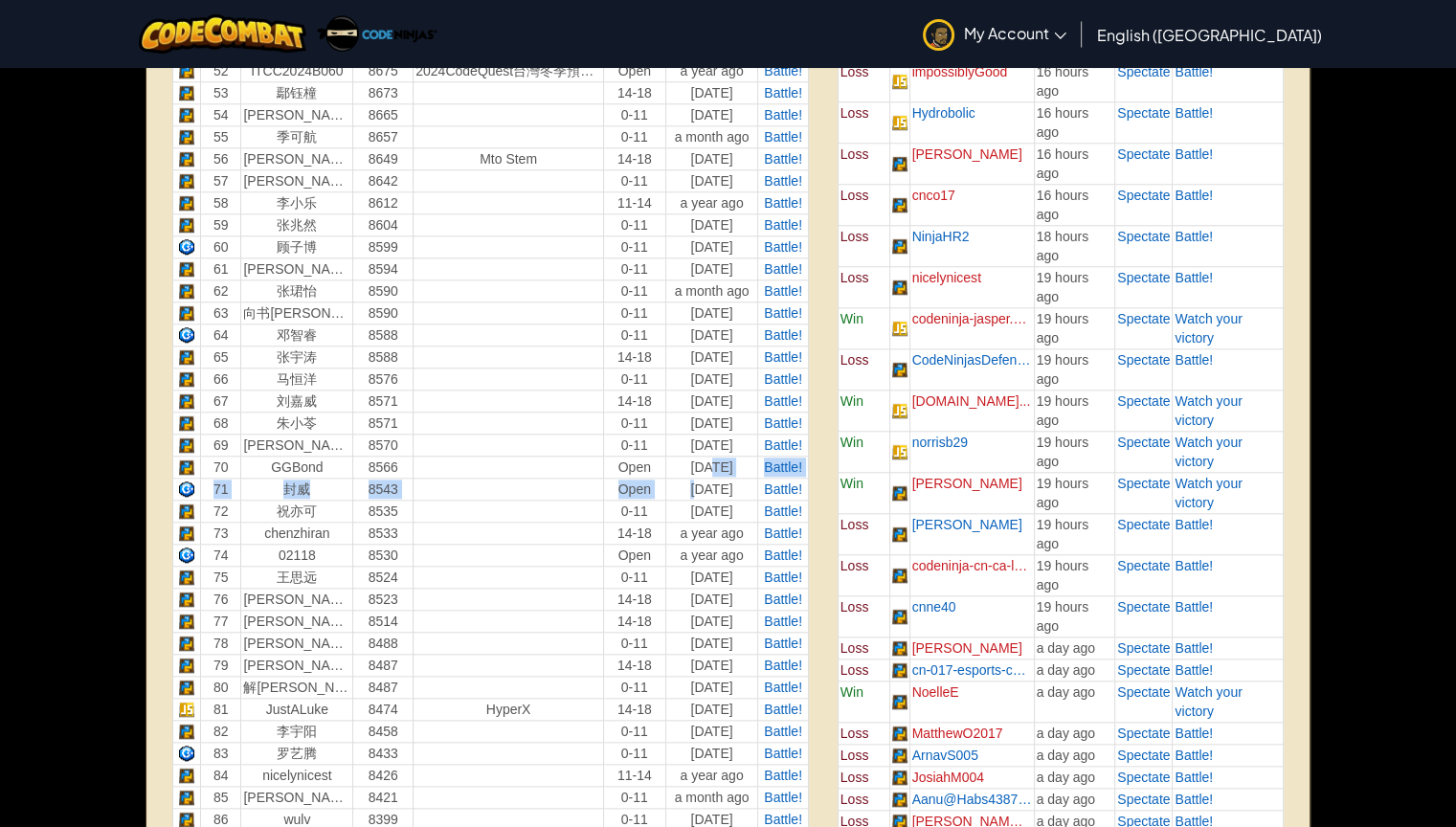 drag, startPoint x: 691, startPoint y: 445, endPoint x: 679, endPoint y: 467, distance: 25.05993 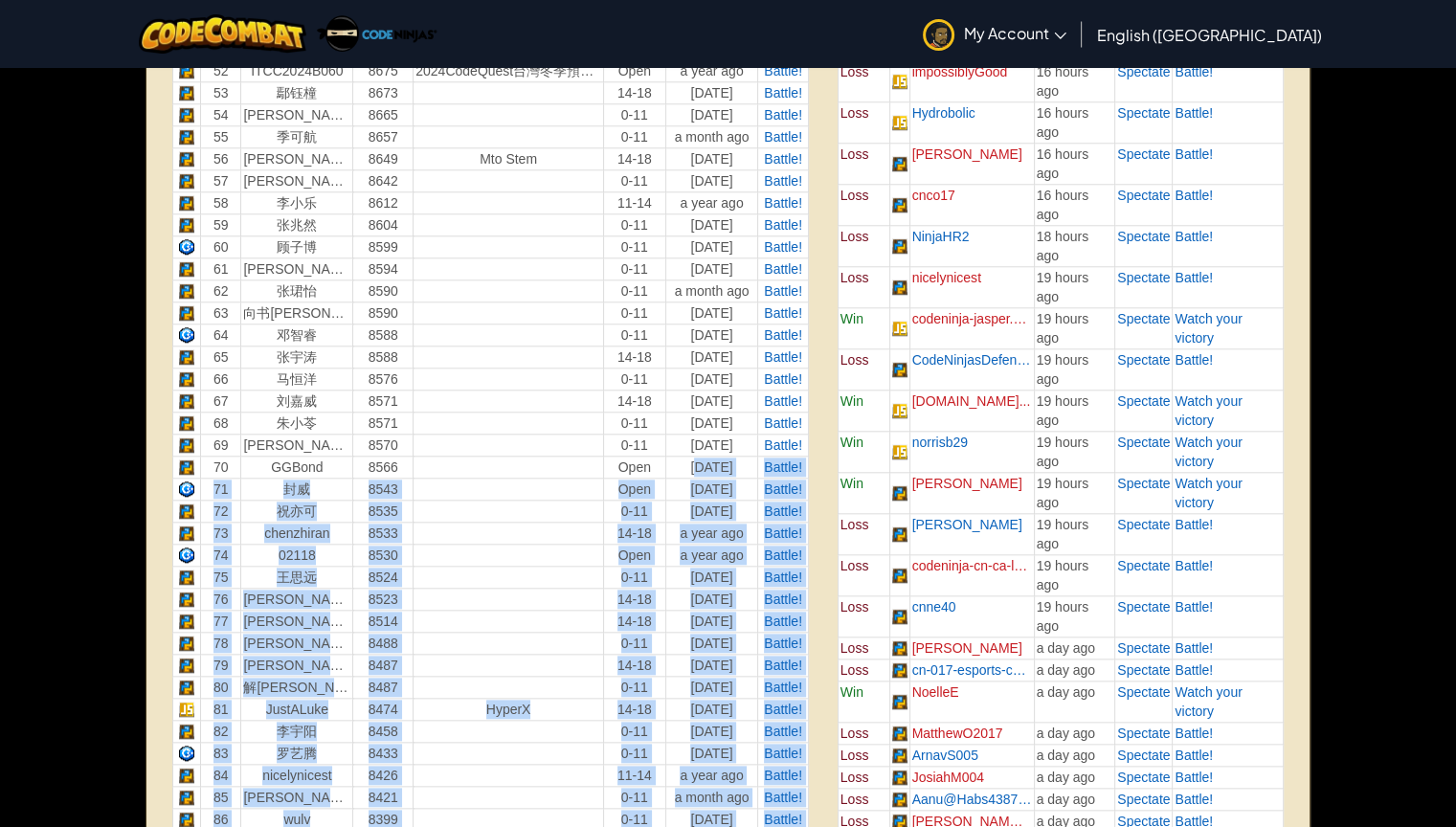 drag, startPoint x: 680, startPoint y: 450, endPoint x: 1394, endPoint y: 361, distance: 719.5255 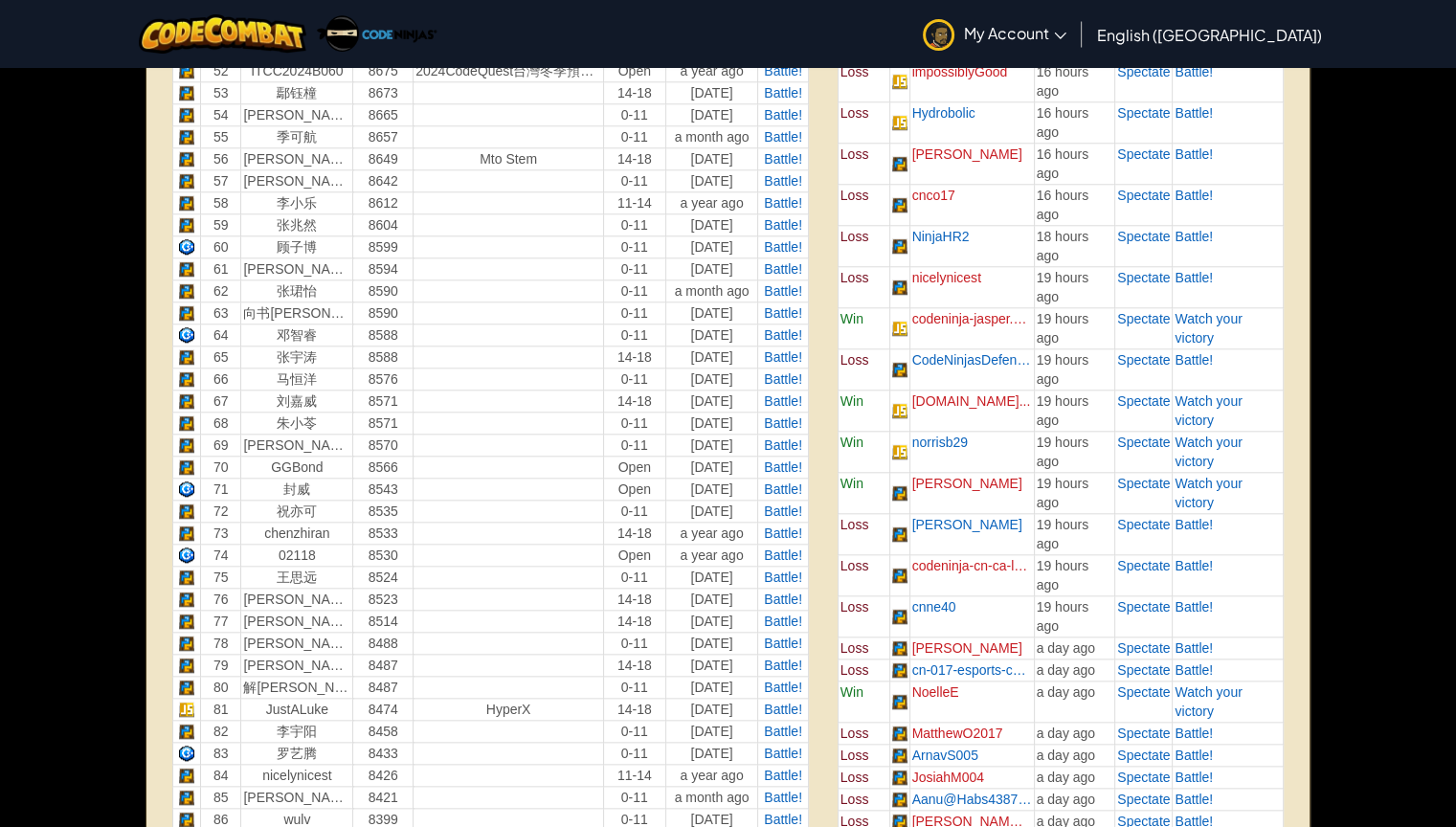 click on "Toggle navigation My Account Dino B Profile Settings Notifications Log Out English (US) English (US) English (UK) 简体中文 繁體中文 русский español (ES) español (América Latina) français Português (Portugal) Português (Brasil) العربية azərbaycan dili български език Català čeština dansk Deutsch (Deutschland) Deutsch (Österreich) Deutsch (Schweiz) Eesti Ελληνικά Esperanto Filipino فارسی Galego 한국어 ʻŌlelo Hawaiʻi עברית hrvatski jezik magyar Bahasa Indonesia Italiano қазақ тілі lietuvių kalba latviešu te reo Māori Македонски मानक हिन्दी Монгол хэл Bahasa Melayu မြန်မာစကား Nederlands (België) Nederlands (Nederland) 日本語 Norsk Bokmål Norsk Nynorsk O'zbekcha Polski limba română српски slovenčina slovenščina suomi Svenska ไทย Türkçe українська اُردُو Tiếng Việt 吴语 吳語
Play Tutorial Register for AI League Spectate : VS." at bounding box center (728, 119) 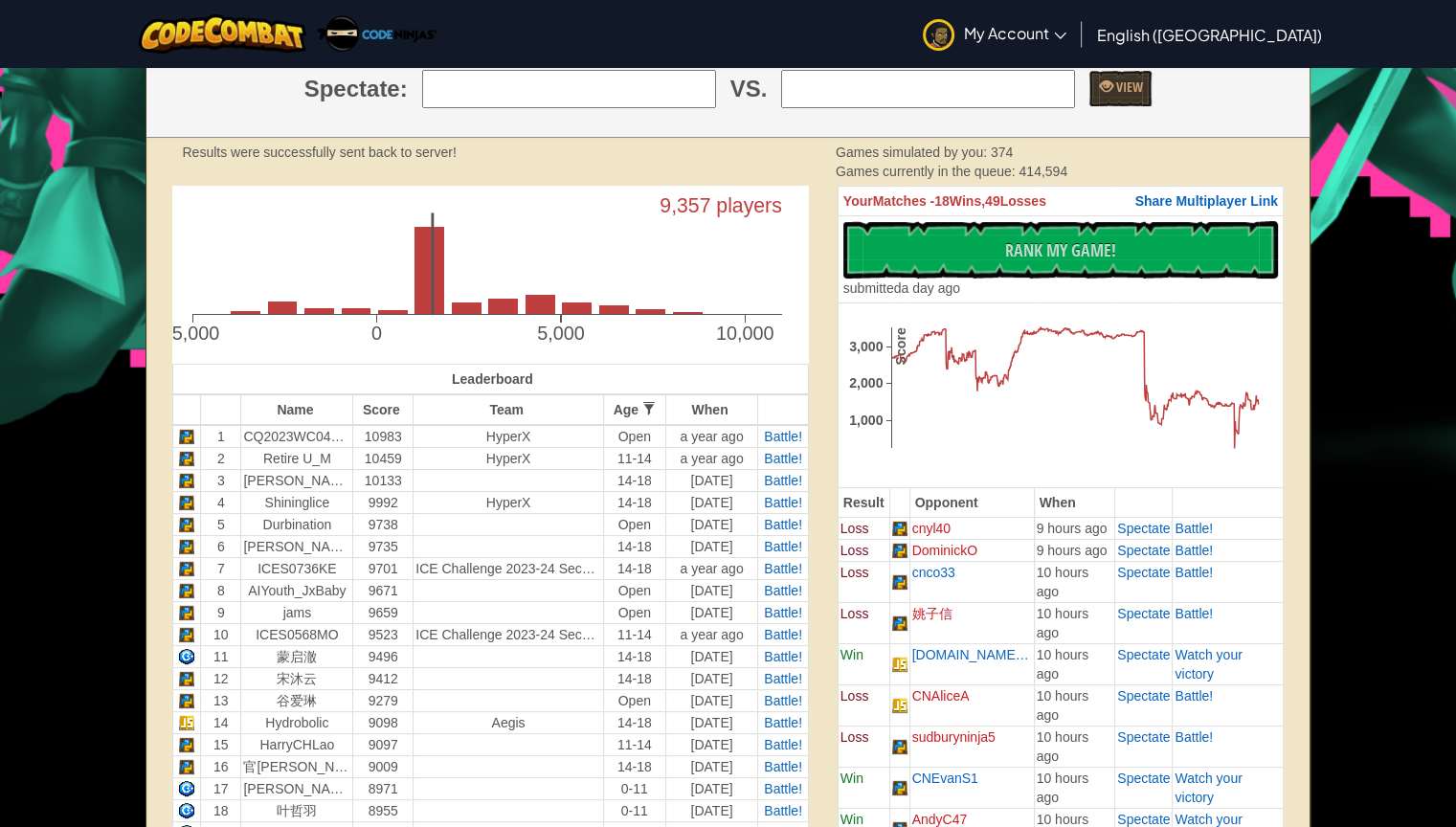 scroll, scrollTop: 313, scrollLeft: 0, axis: vertical 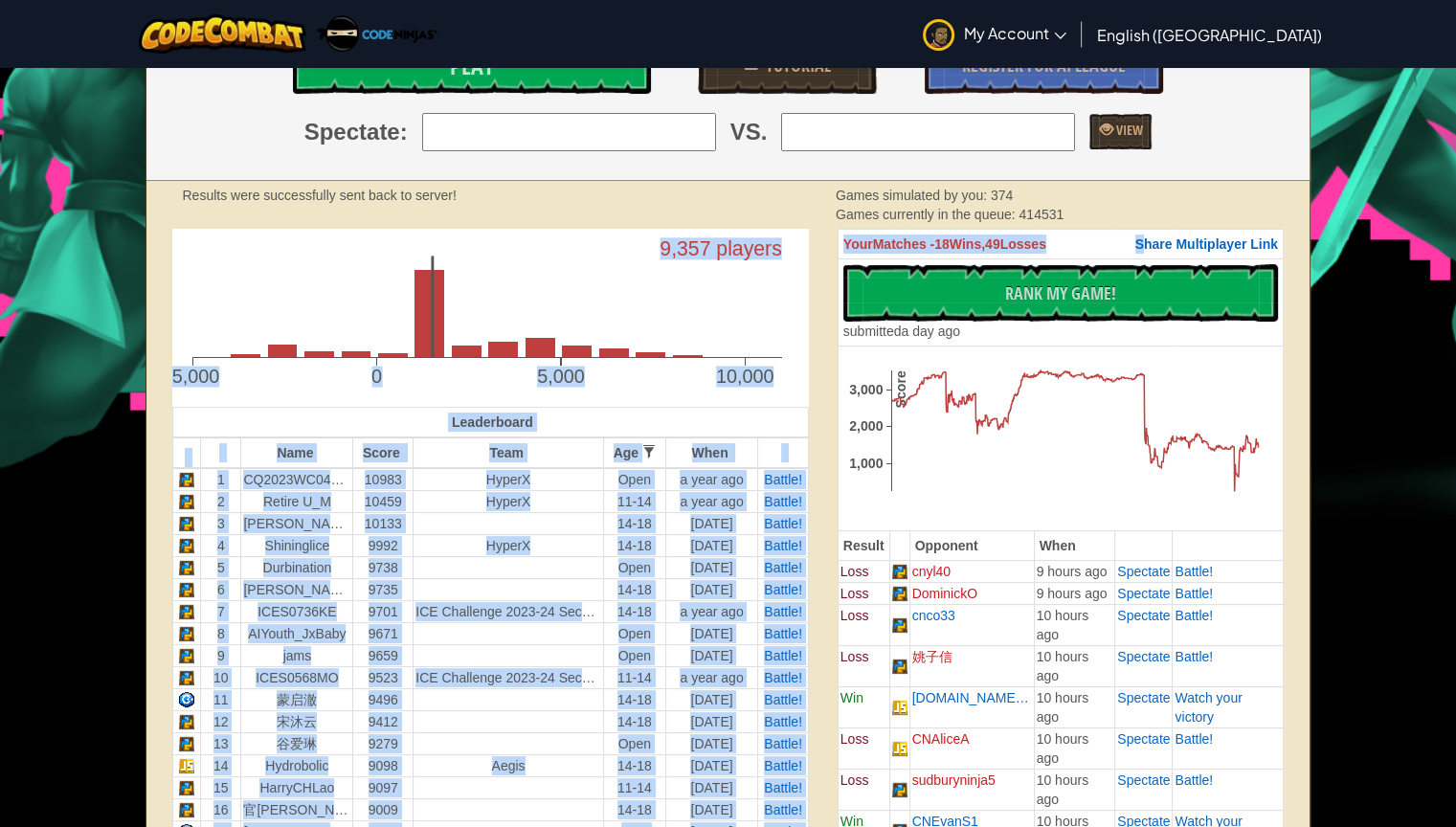 drag, startPoint x: 1361, startPoint y: 345, endPoint x: 997, endPoint y: 201, distance: 391.4486 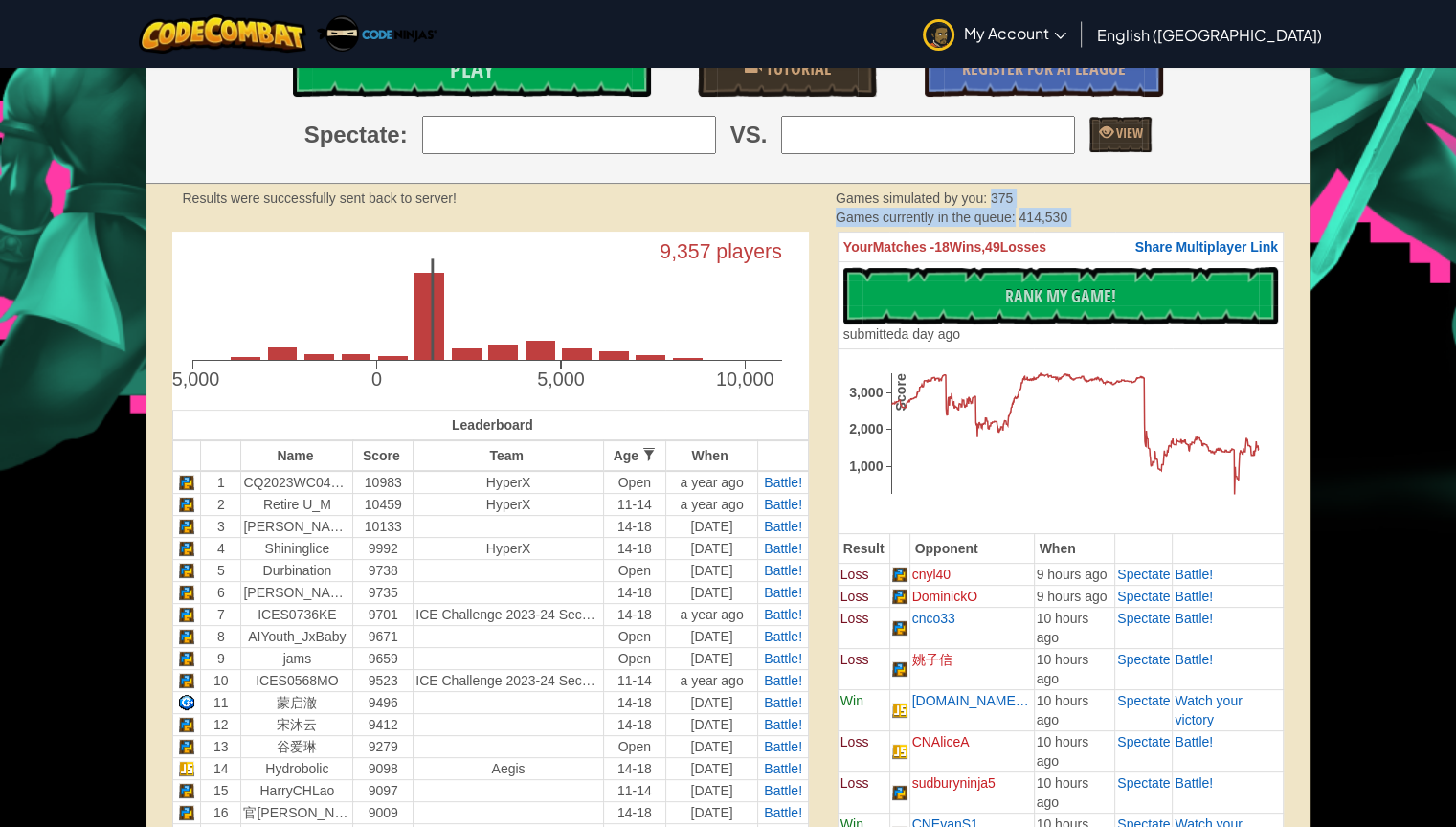 scroll, scrollTop: 275, scrollLeft: 0, axis: vertical 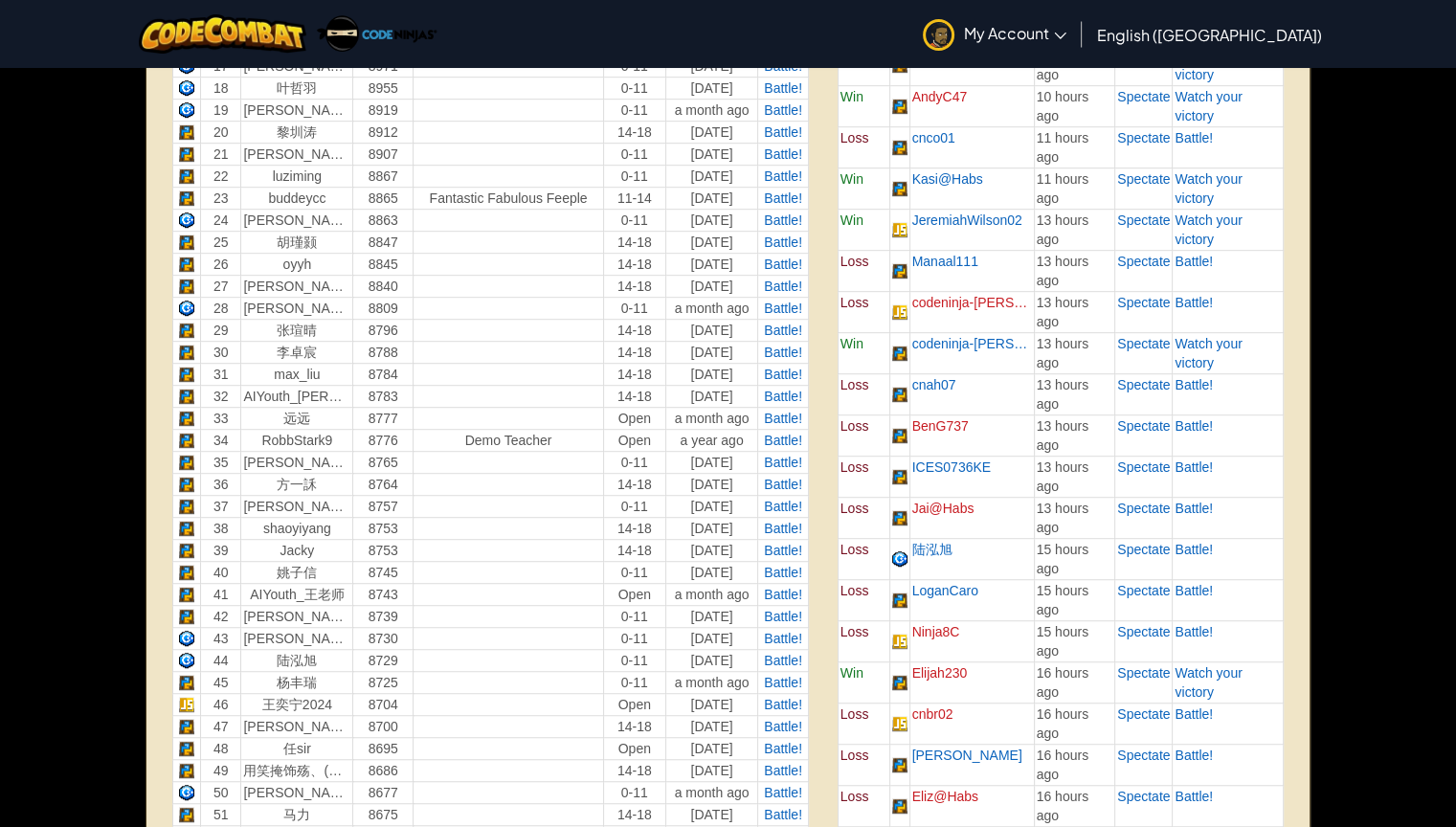 click on "50" at bounding box center (221, 793) 